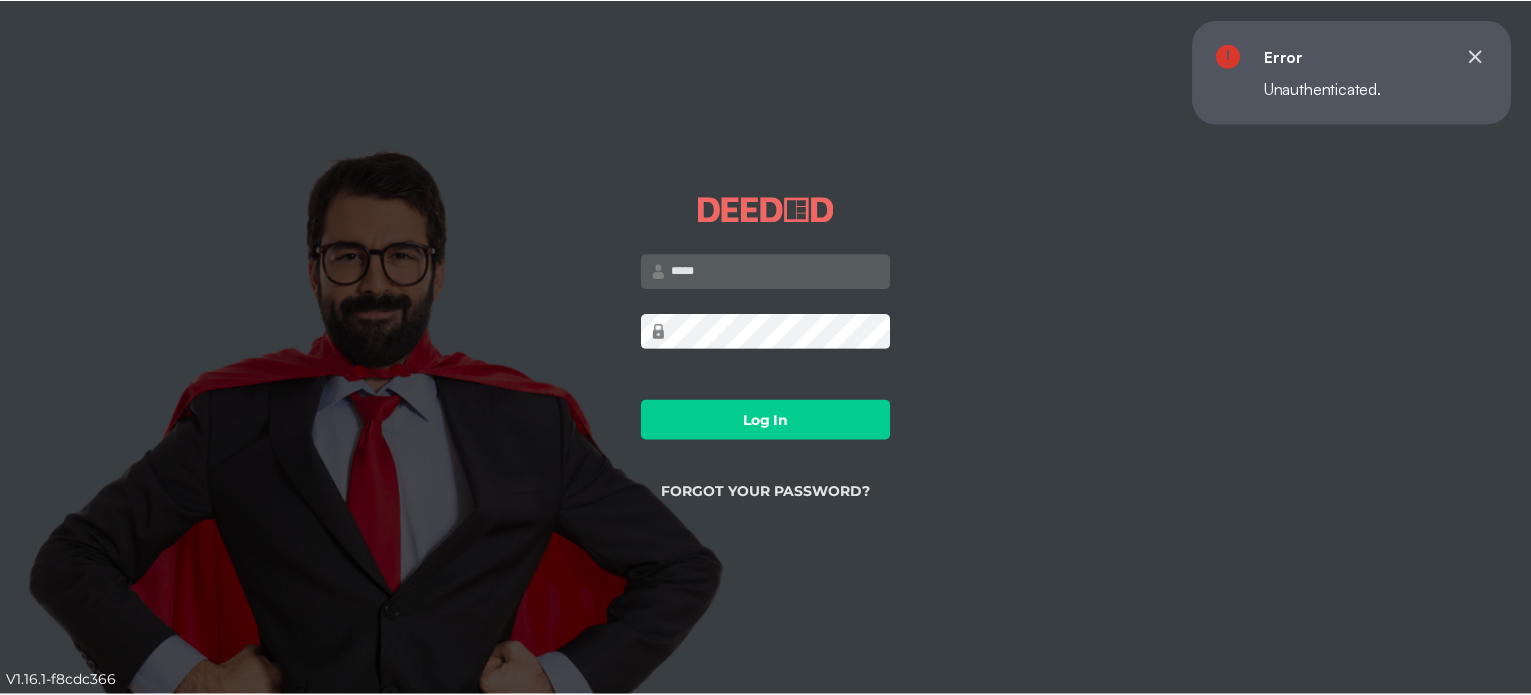 scroll, scrollTop: 0, scrollLeft: 0, axis: both 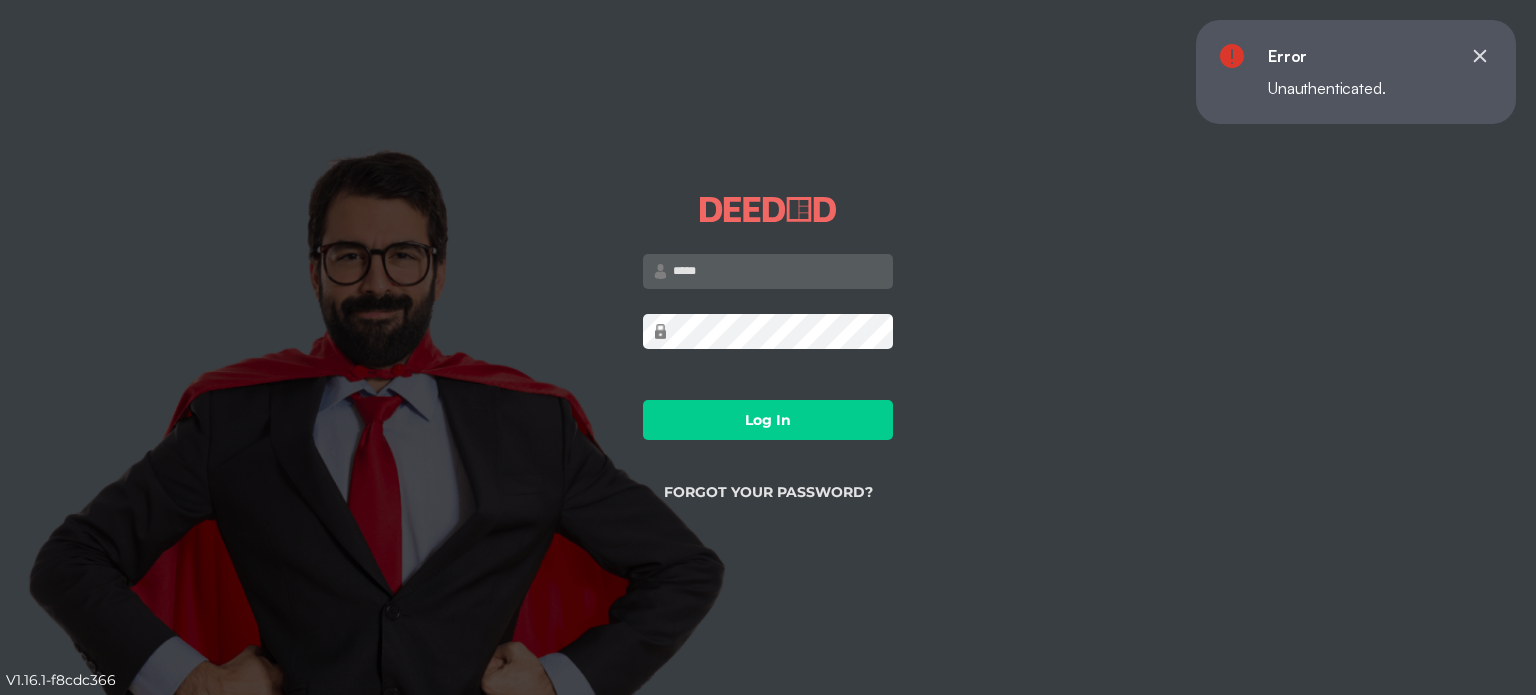 type on "**********" 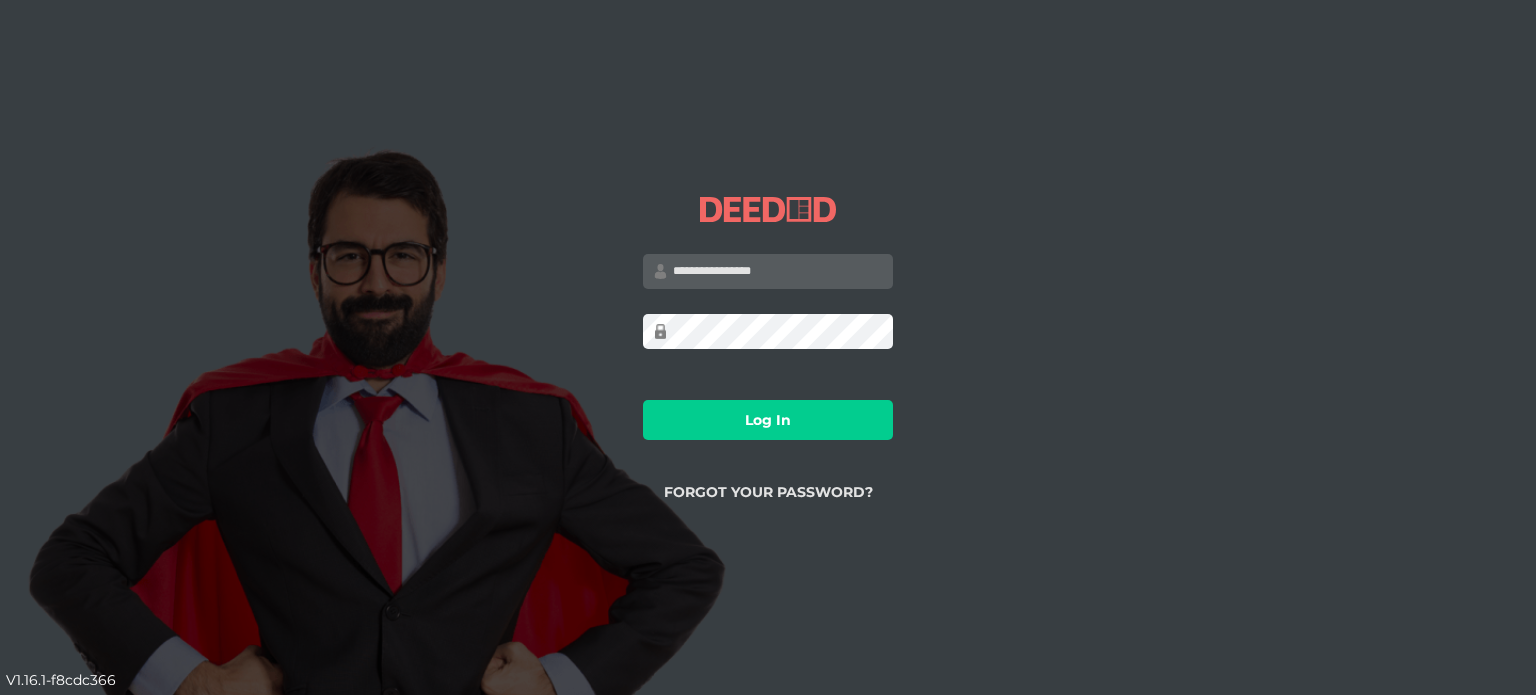 click on "Log In" at bounding box center (768, 420) 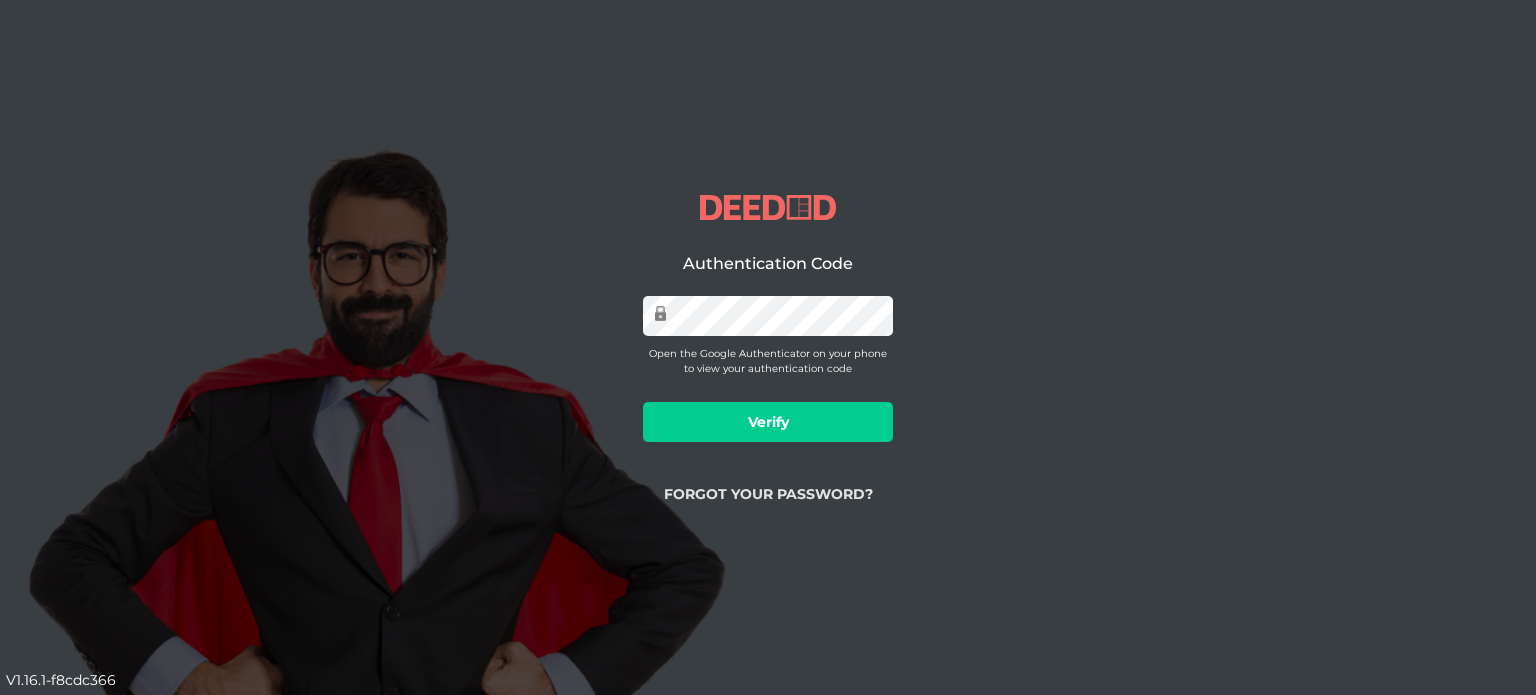 click on "Verify" at bounding box center (768, 422) 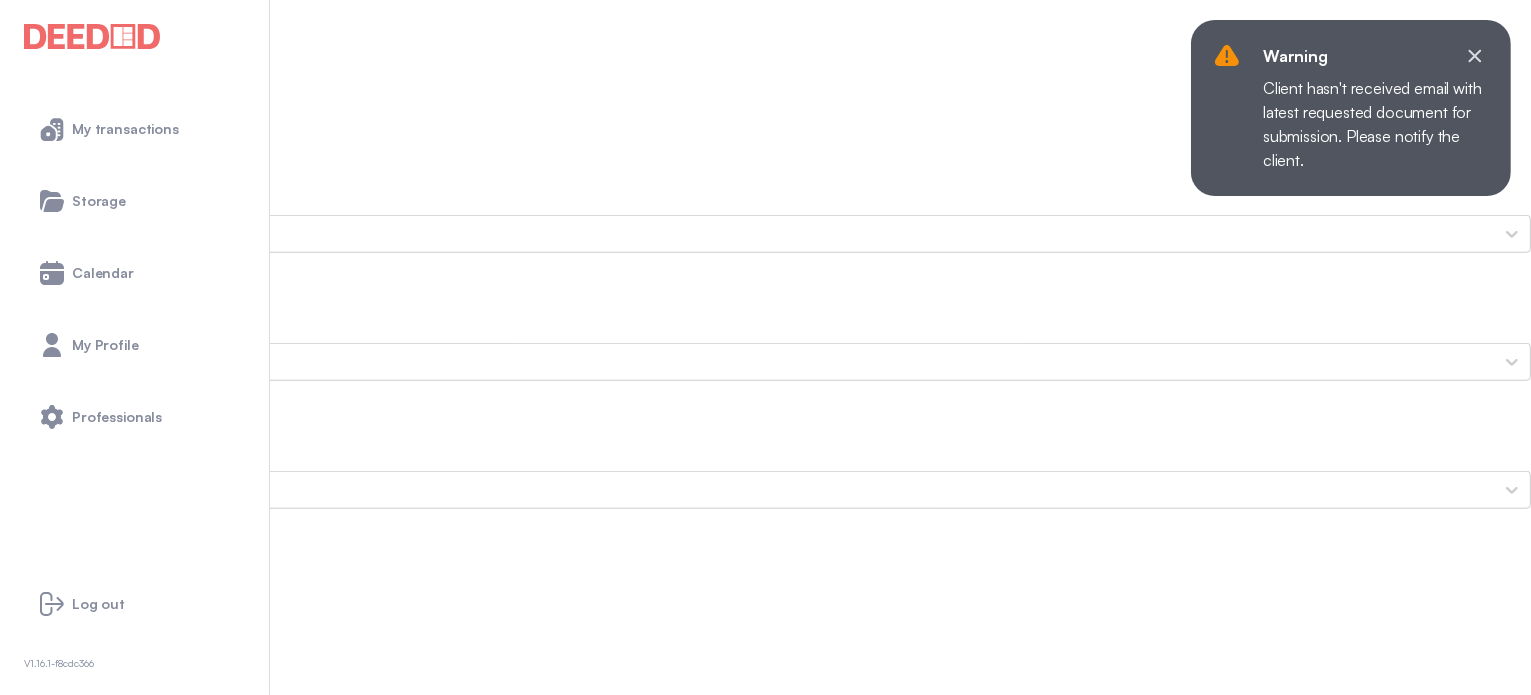 scroll, scrollTop: 1700, scrollLeft: 0, axis: vertical 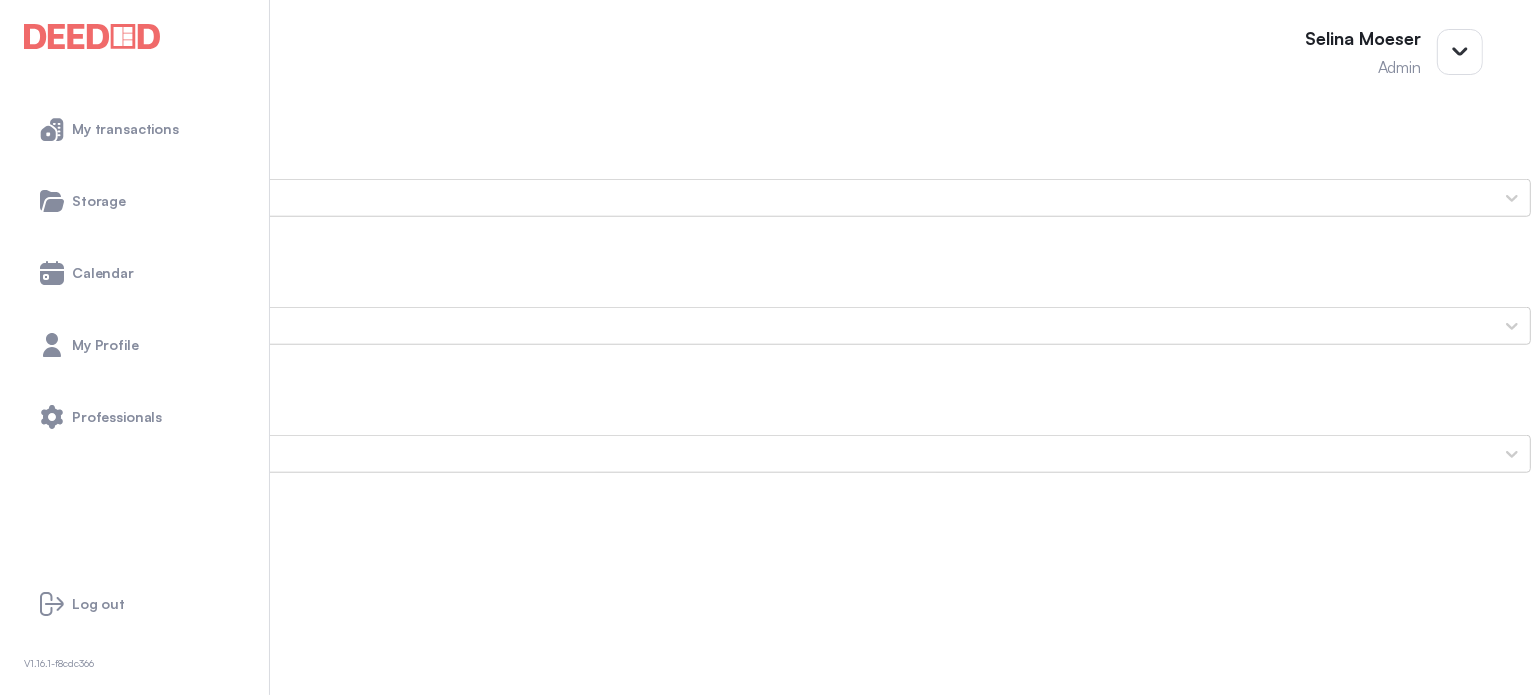 click on "Proof of Home Insurance Confirmation_of_insurance.pdf" at bounding box center (765, 2686) 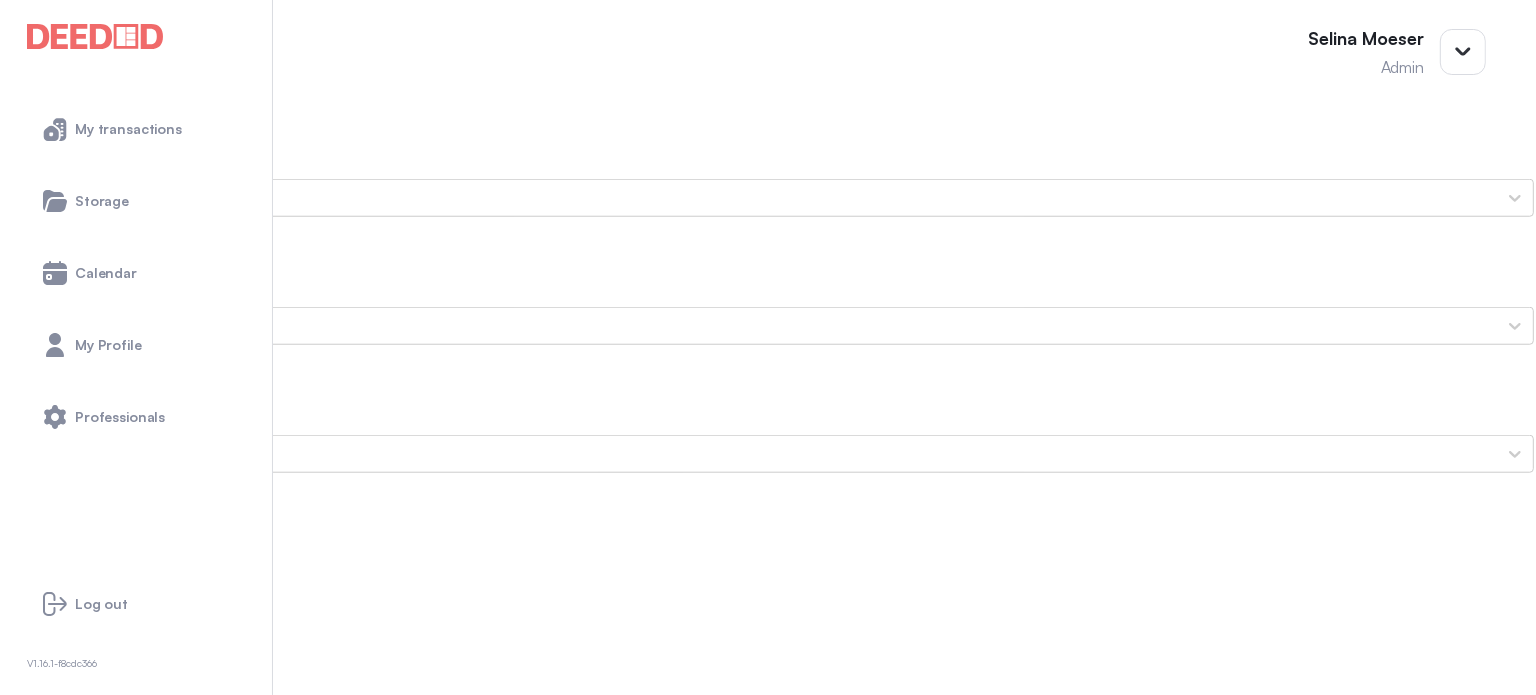 scroll, scrollTop: 0, scrollLeft: 0, axis: both 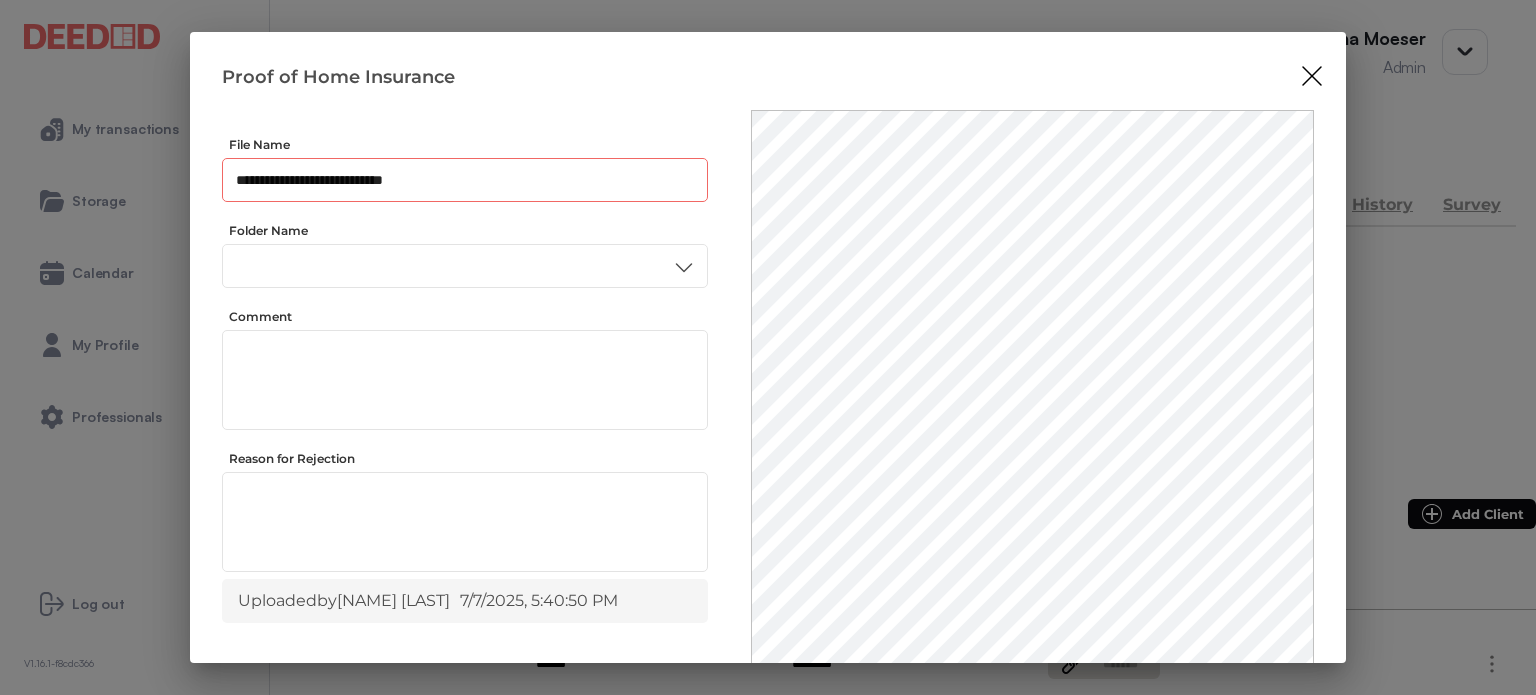 click on "**********" at bounding box center (465, 180) 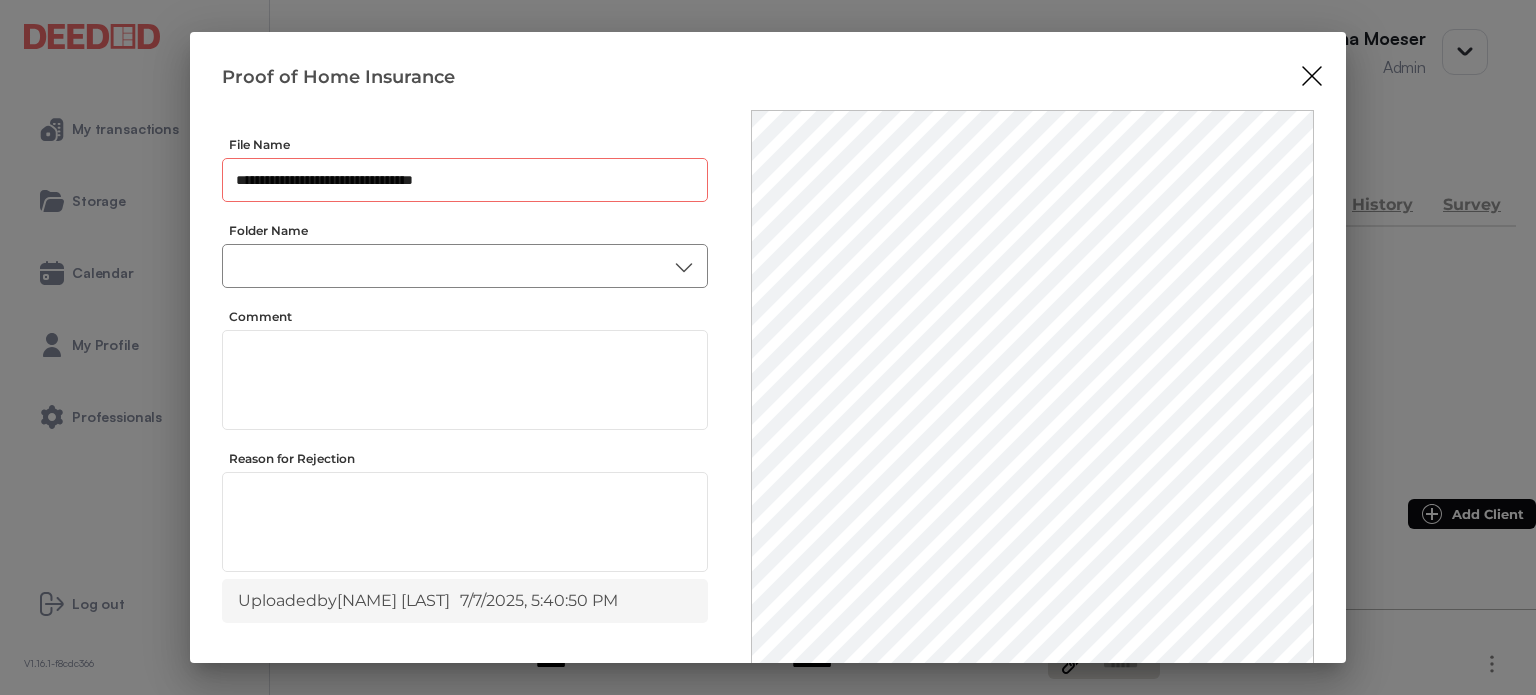 type on "**********" 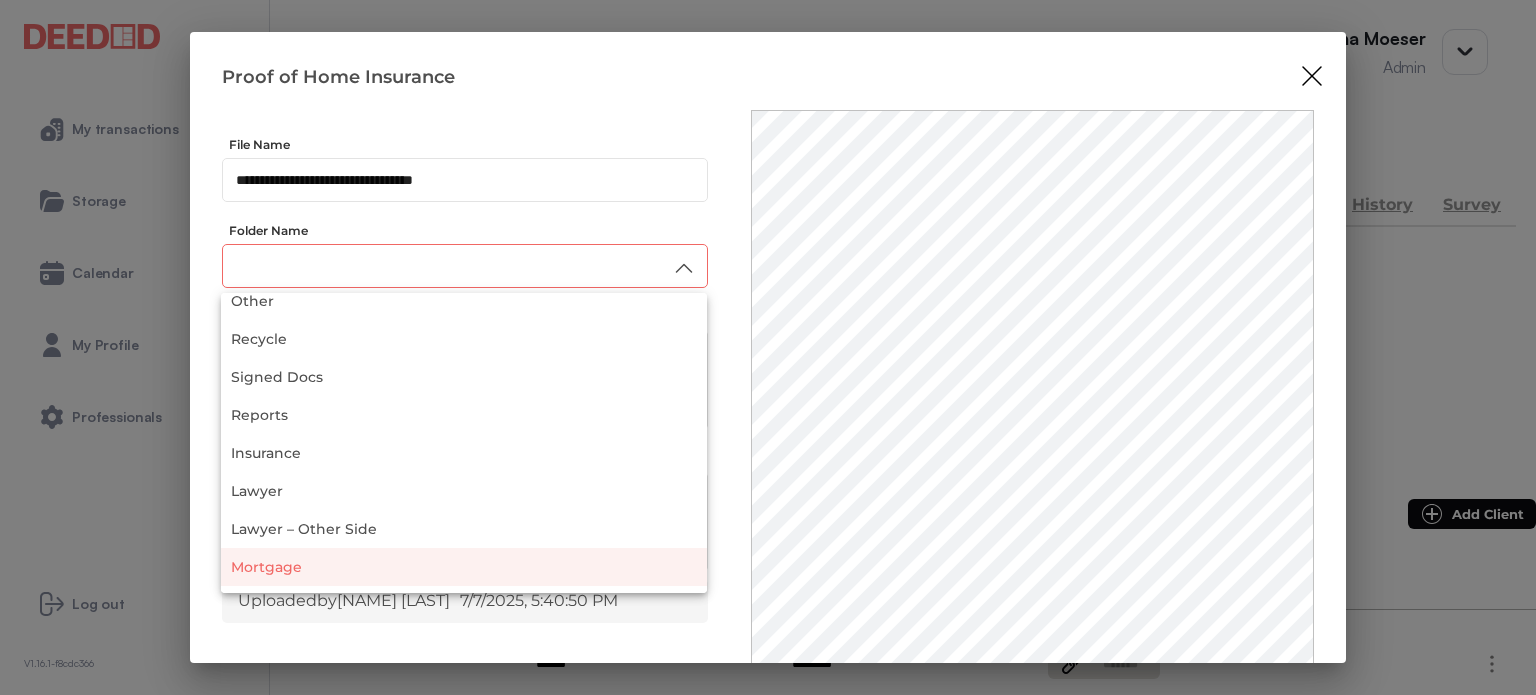 scroll, scrollTop: 262, scrollLeft: 0, axis: vertical 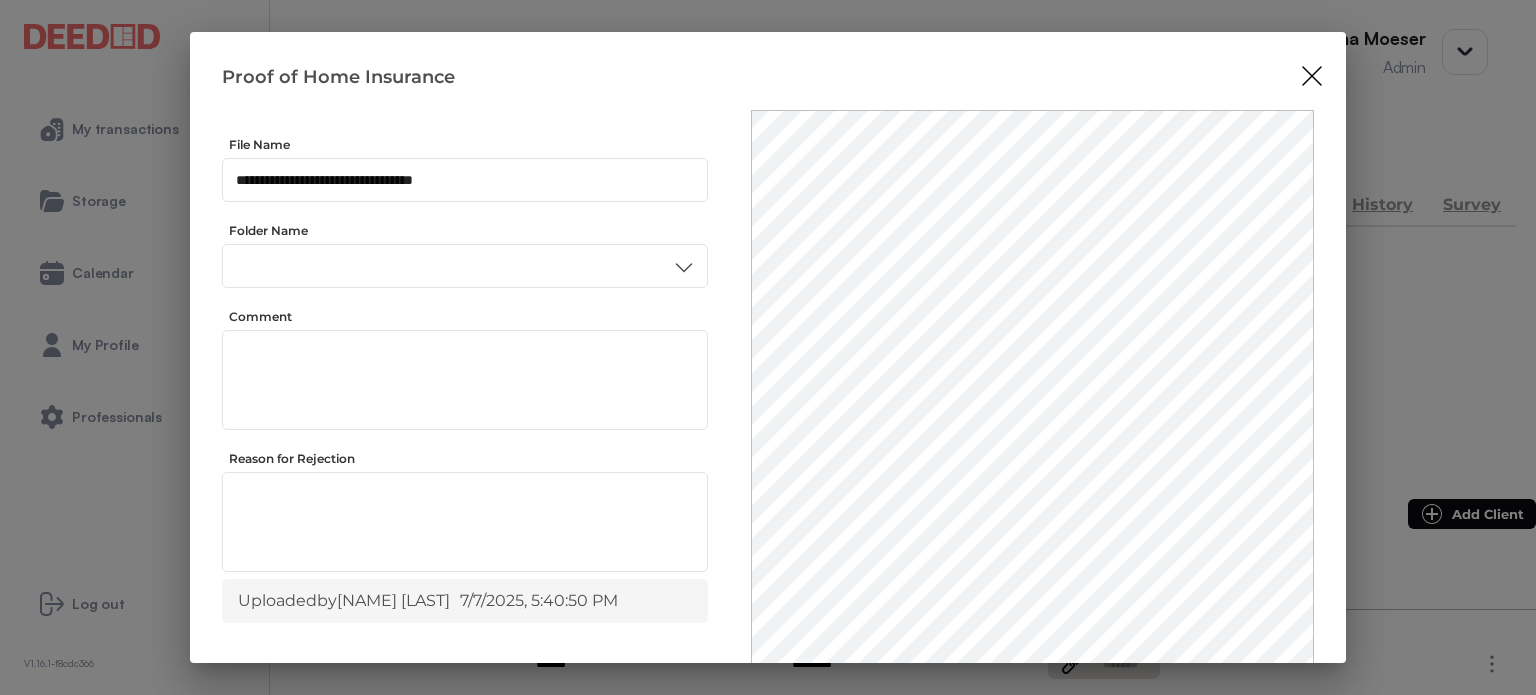 click on "Insurance" at bounding box center (464, 438) 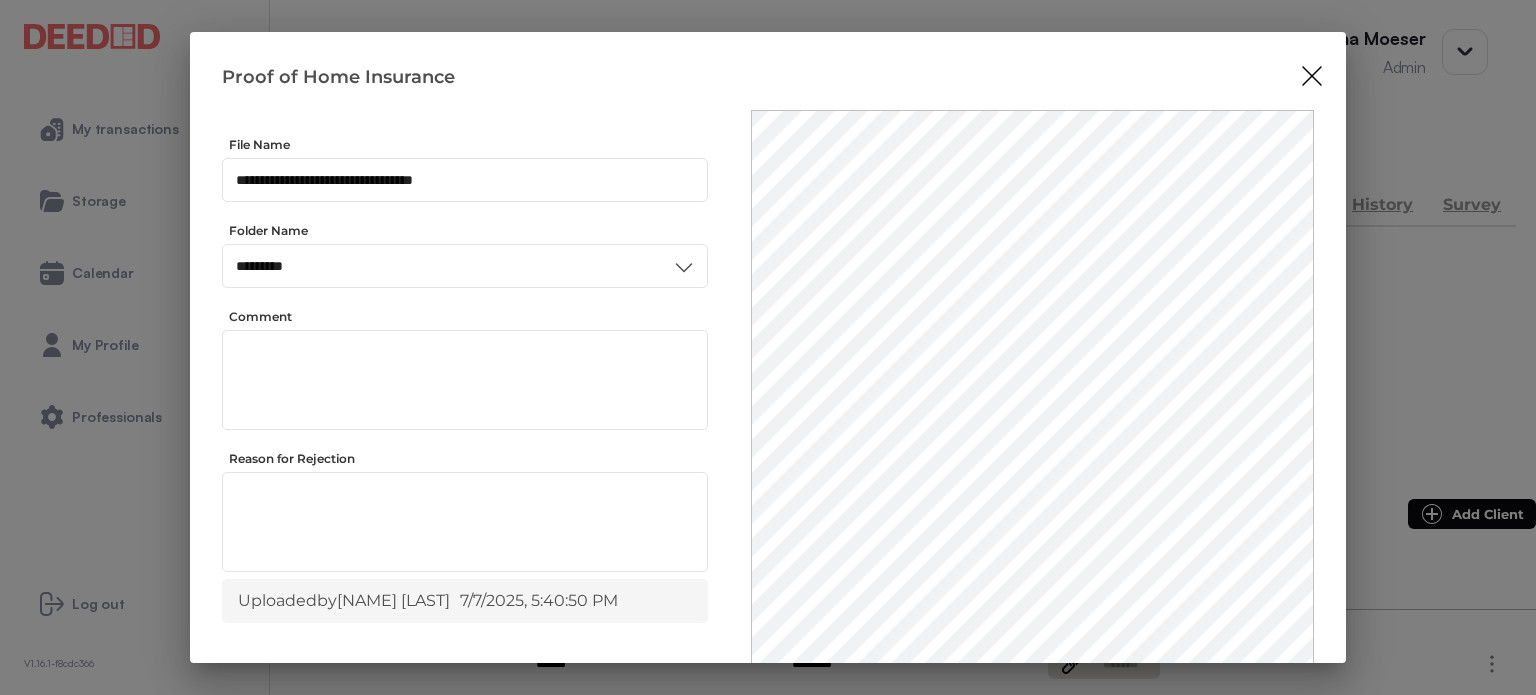 scroll, scrollTop: 0, scrollLeft: 0, axis: both 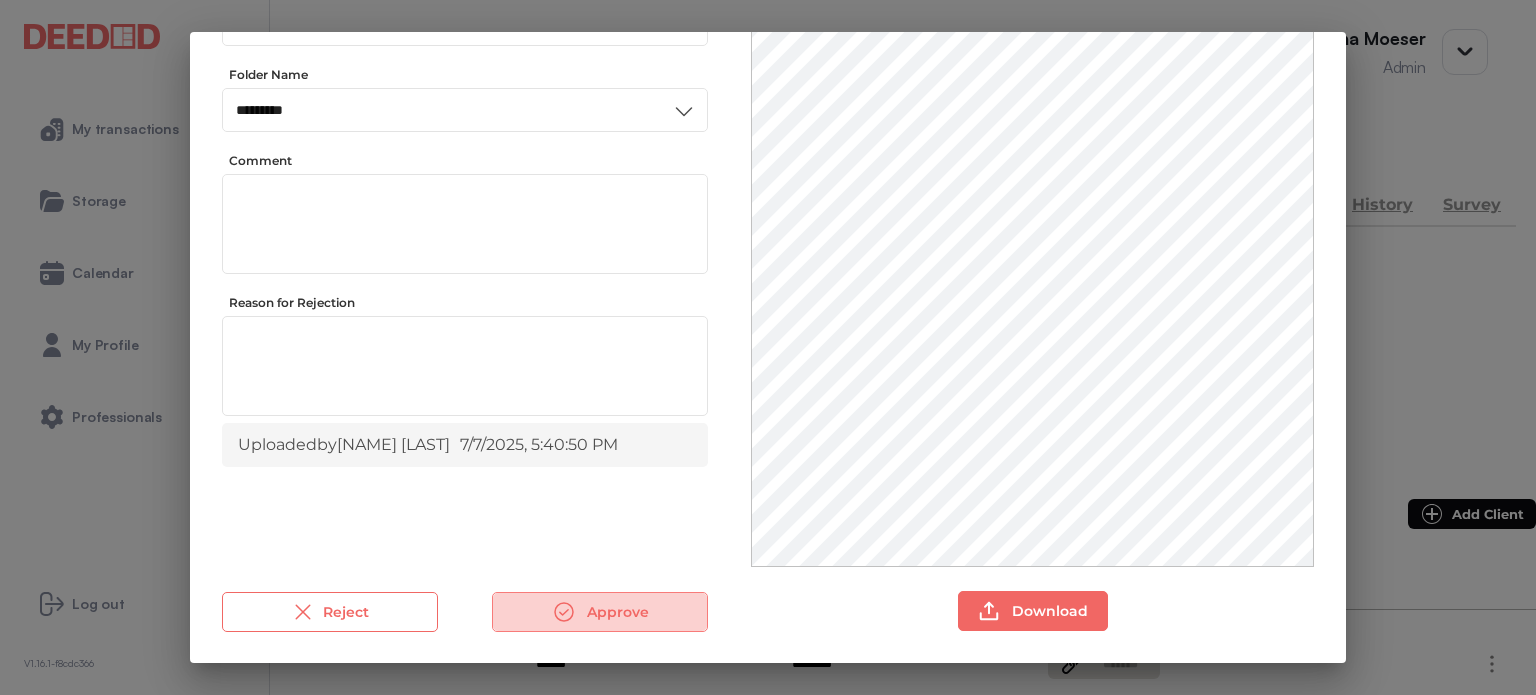 click on "Approve" at bounding box center [600, 612] 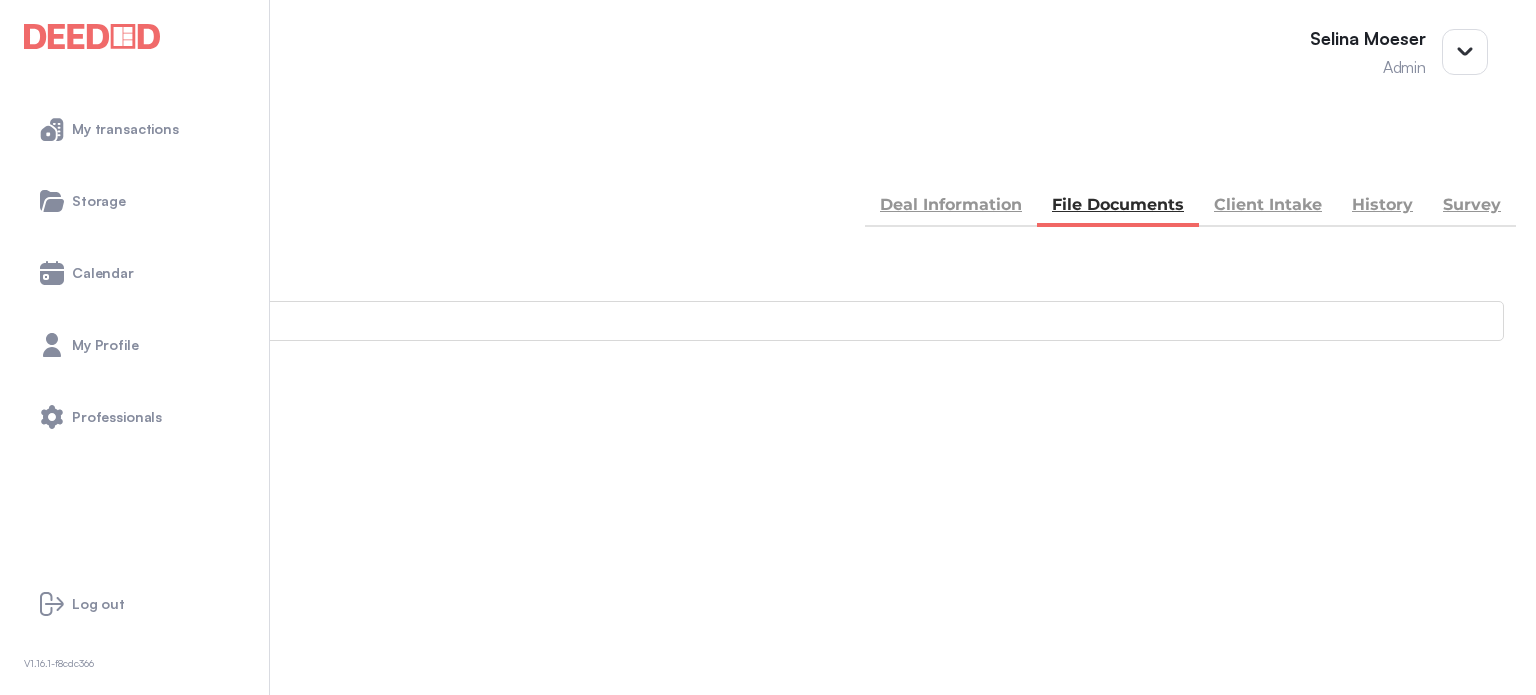 scroll, scrollTop: 0, scrollLeft: 0, axis: both 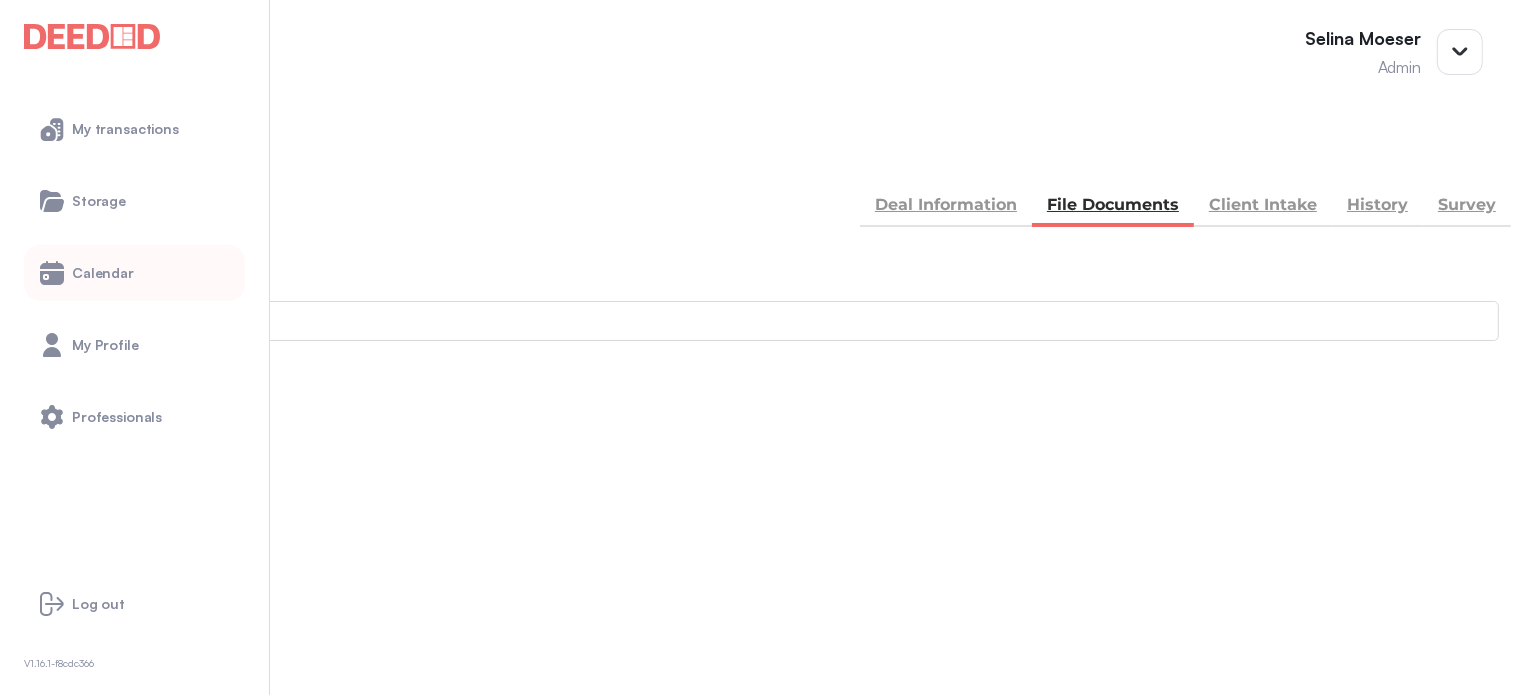click on "Calendar" at bounding box center [103, 273] 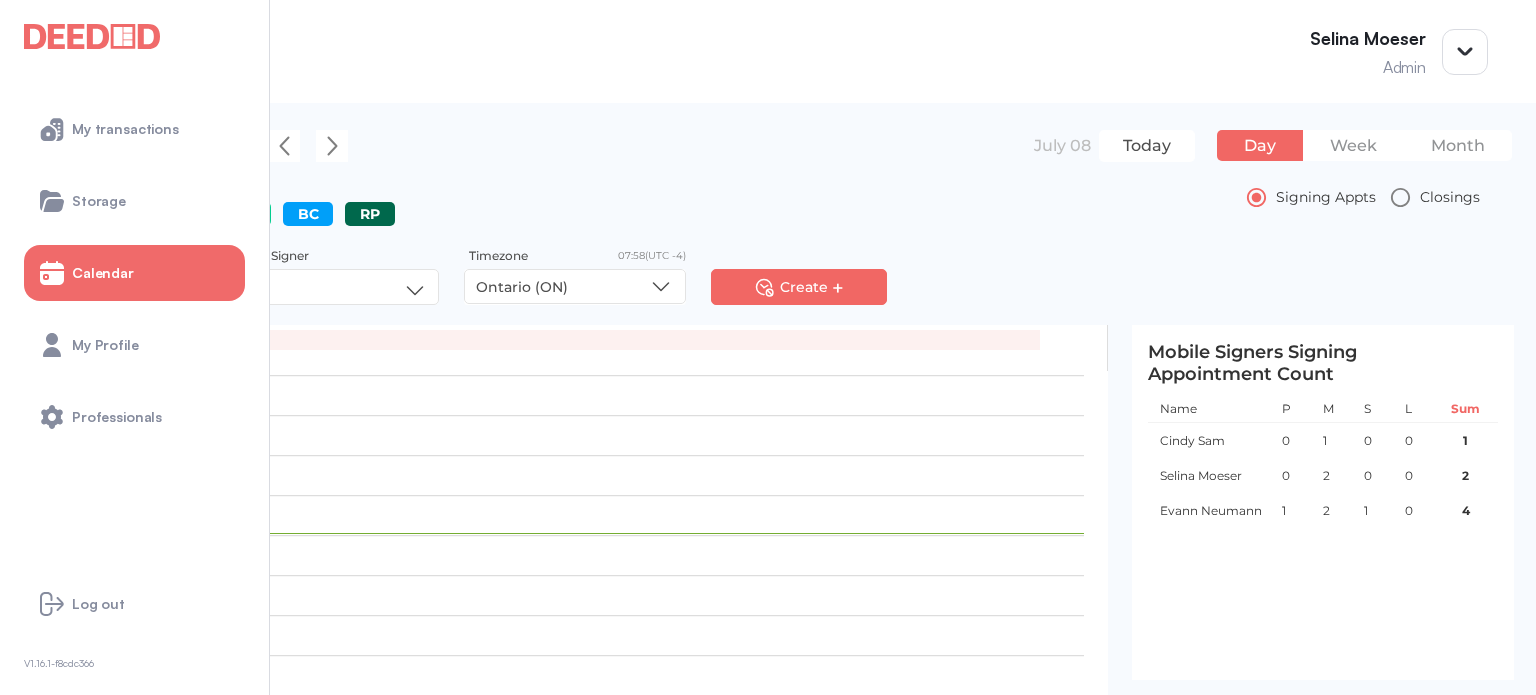 scroll, scrollTop: 100, scrollLeft: 0, axis: vertical 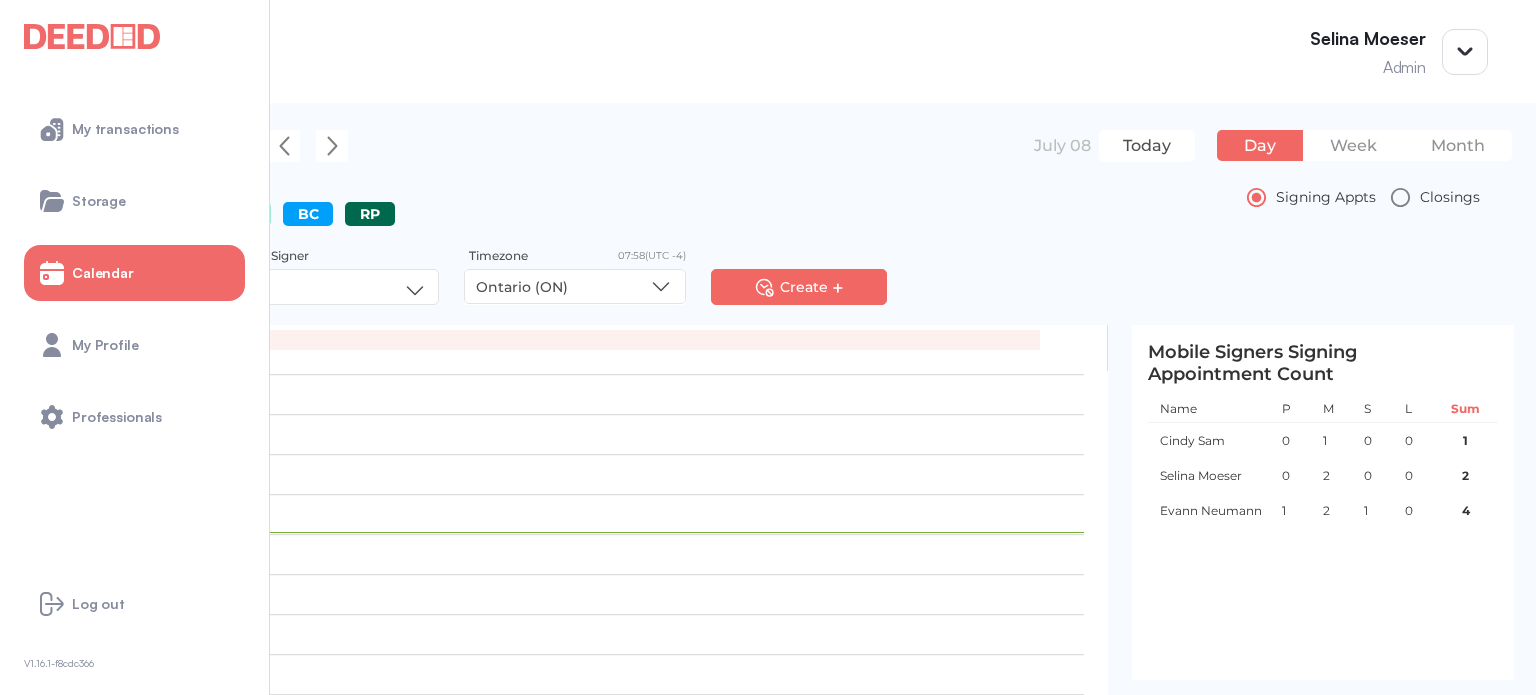 drag, startPoint x: 510, startPoint y: 215, endPoint x: 529, endPoint y: 219, distance: 19.416489 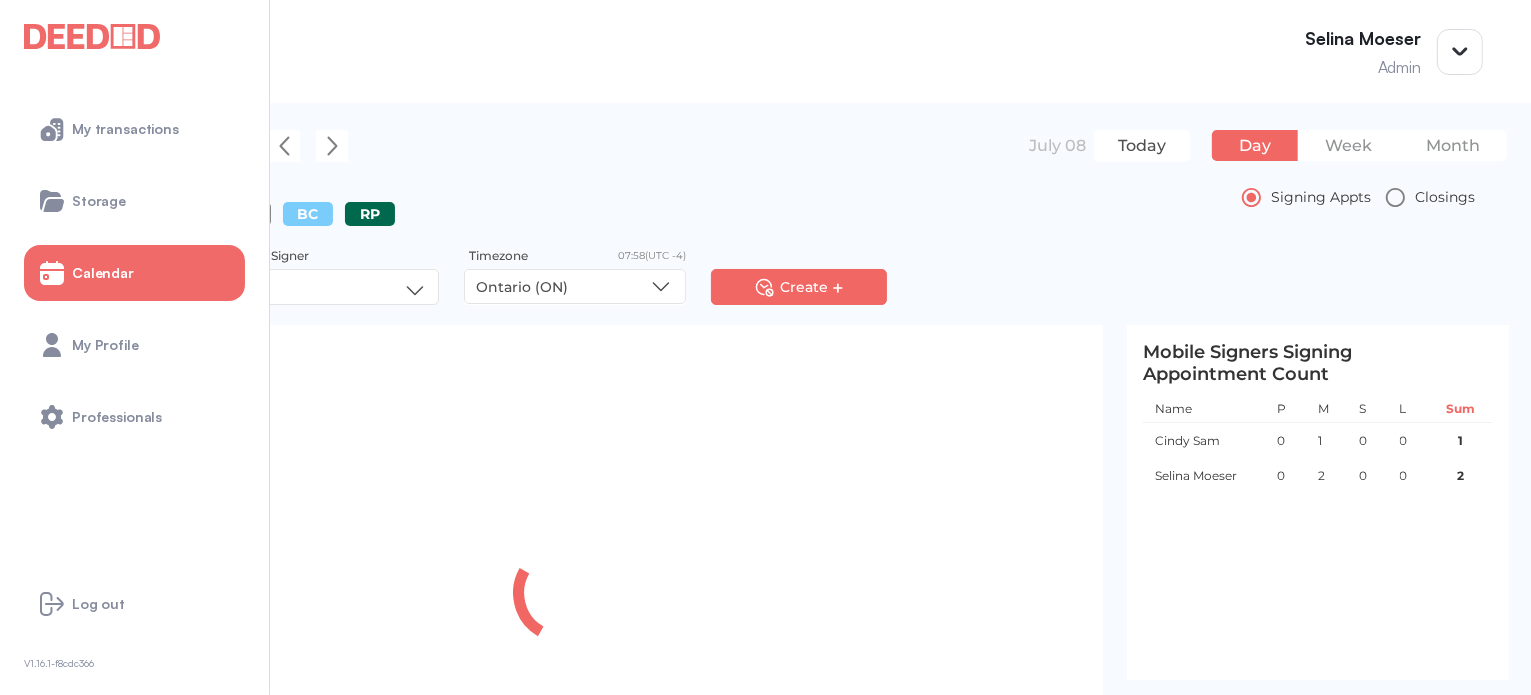 click on "BC" at bounding box center [308, 214] 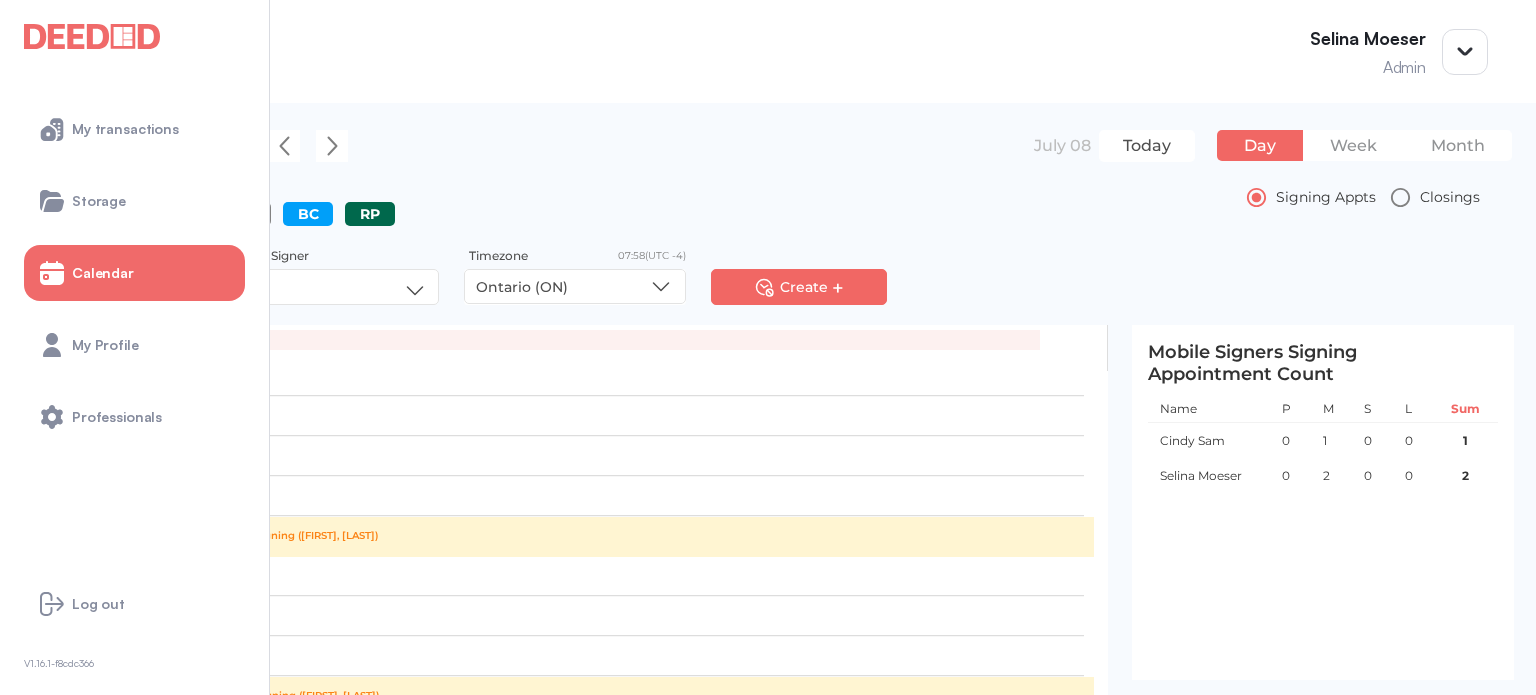 scroll, scrollTop: 200, scrollLeft: 0, axis: vertical 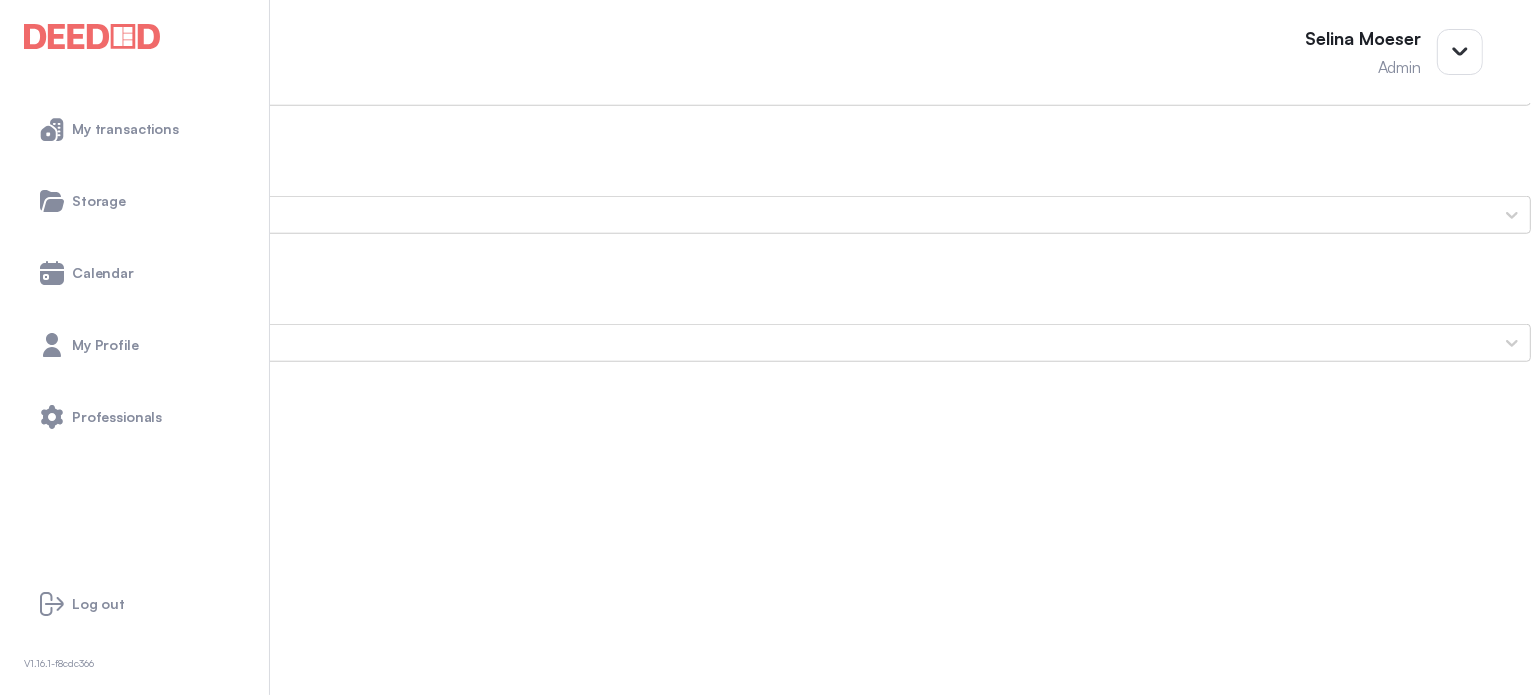 click on "Agreement of Purchase & Sale" at bounding box center (765, 903) 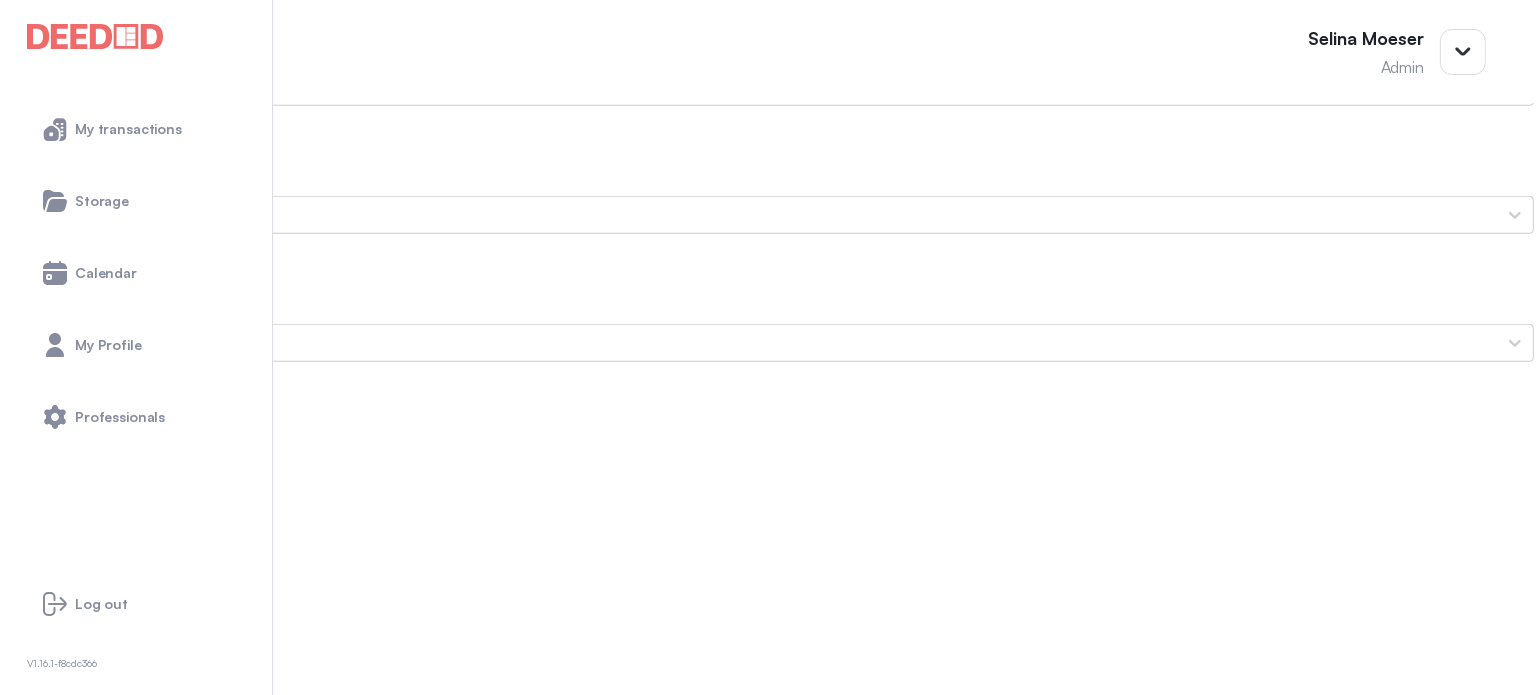 scroll, scrollTop: 0, scrollLeft: 0, axis: both 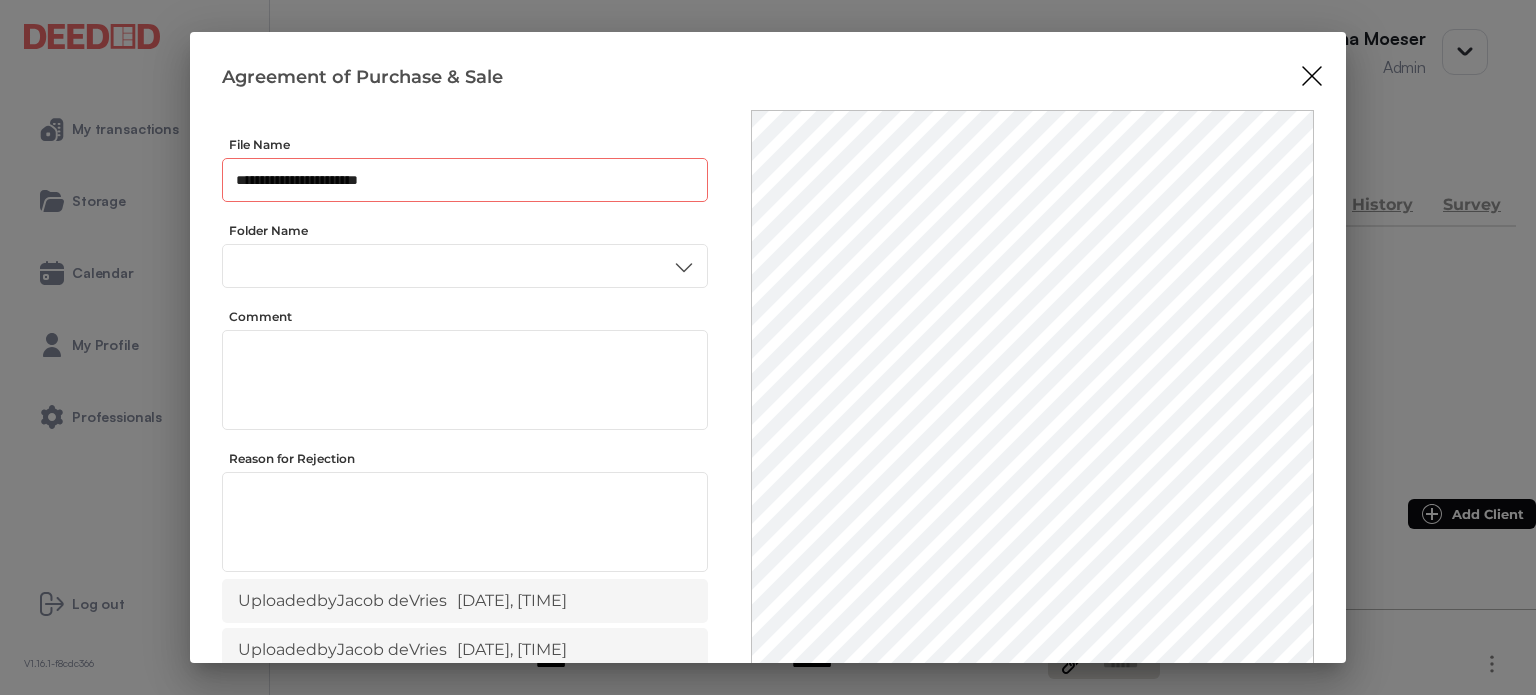 click on "**********" at bounding box center [465, 180] 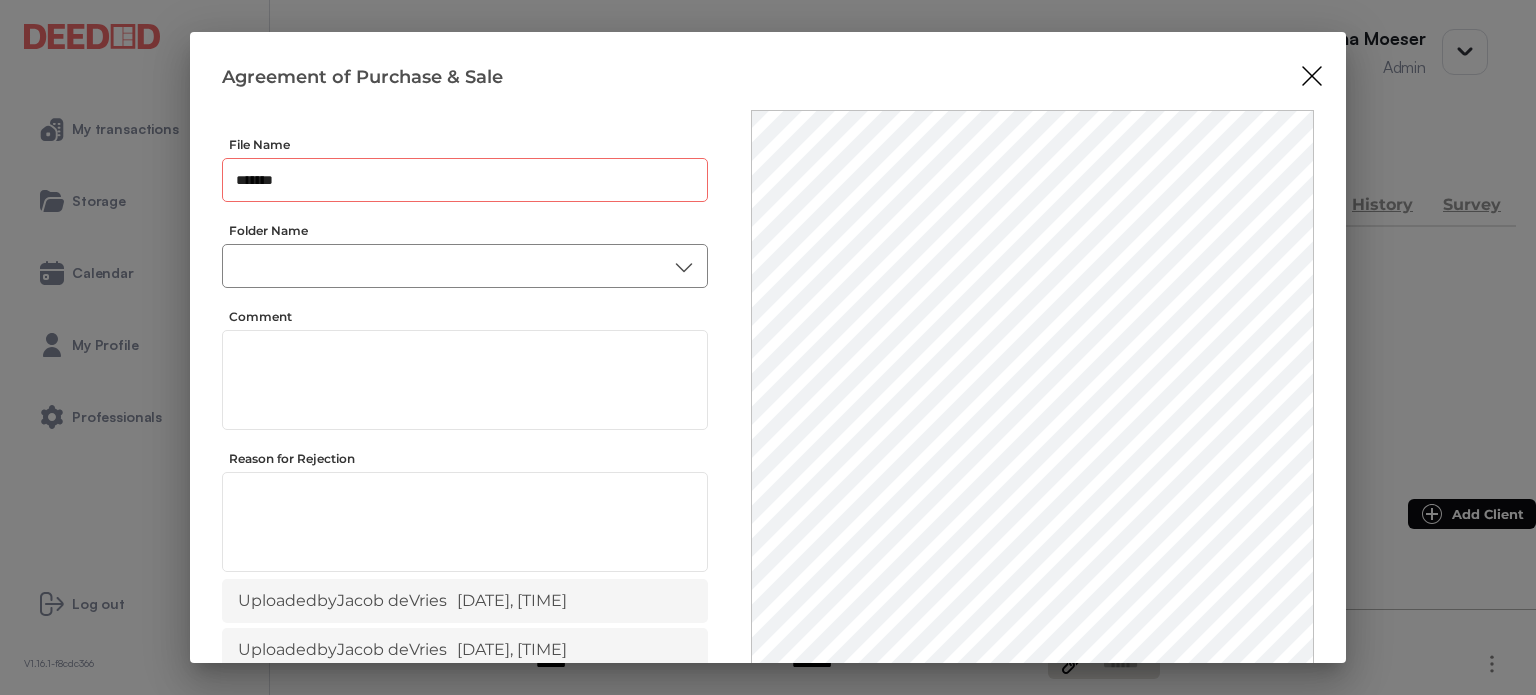 type on "*******" 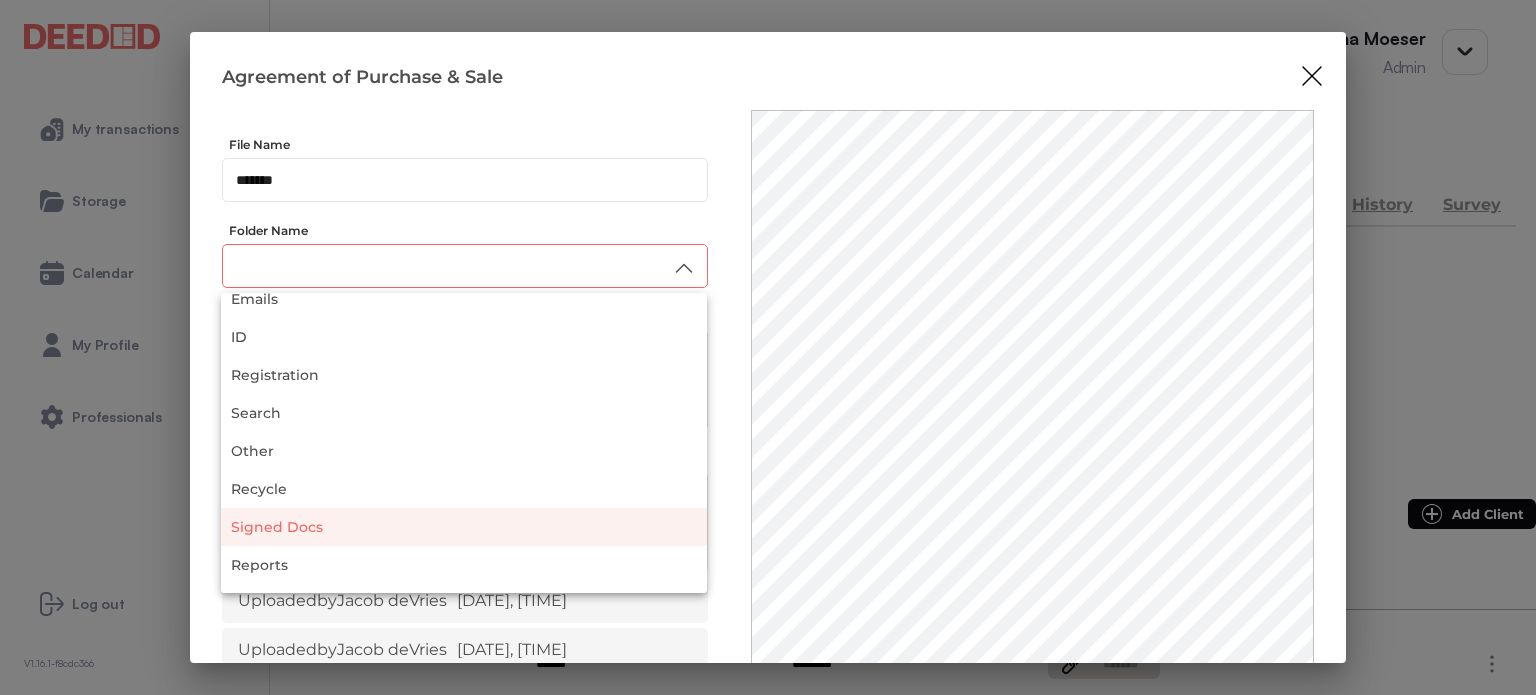 scroll, scrollTop: 262, scrollLeft: 0, axis: vertical 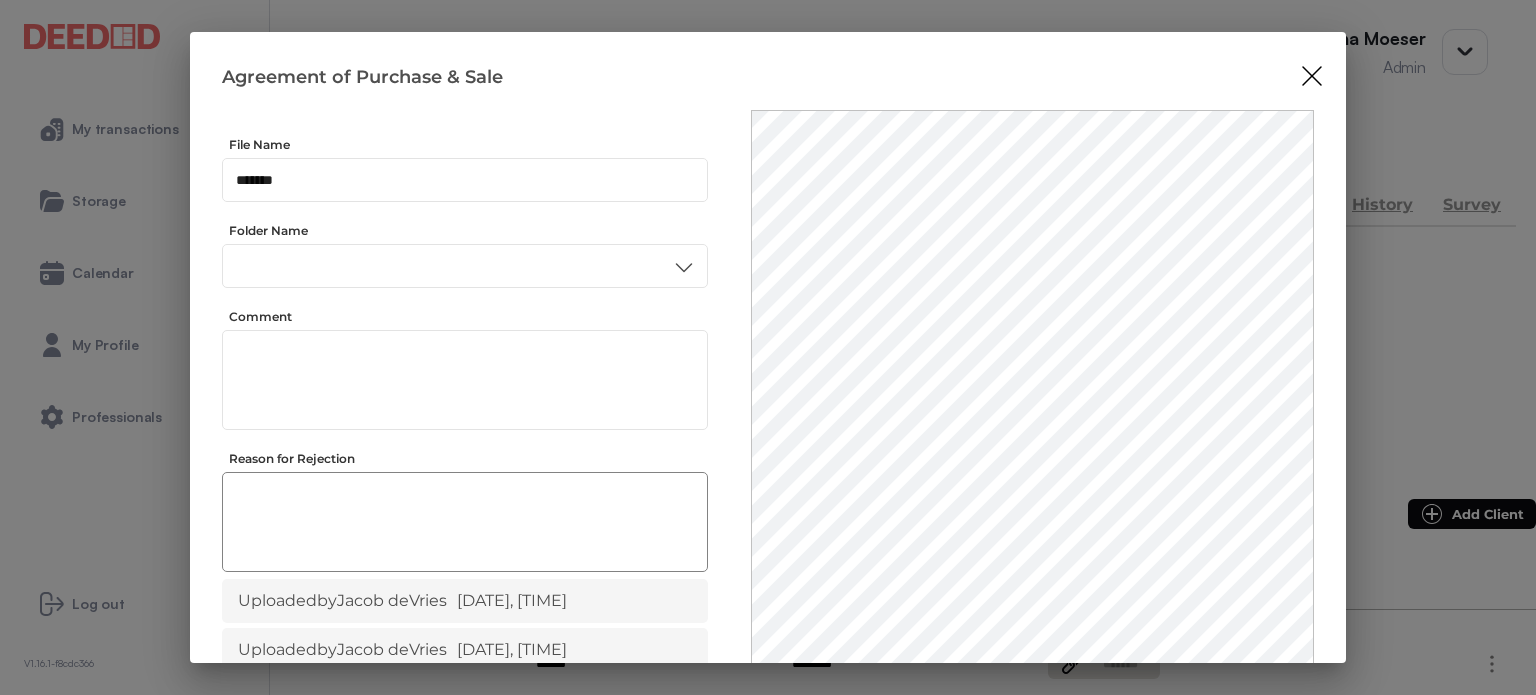 click on "APS-Conveyancing" at bounding box center [464, 523] 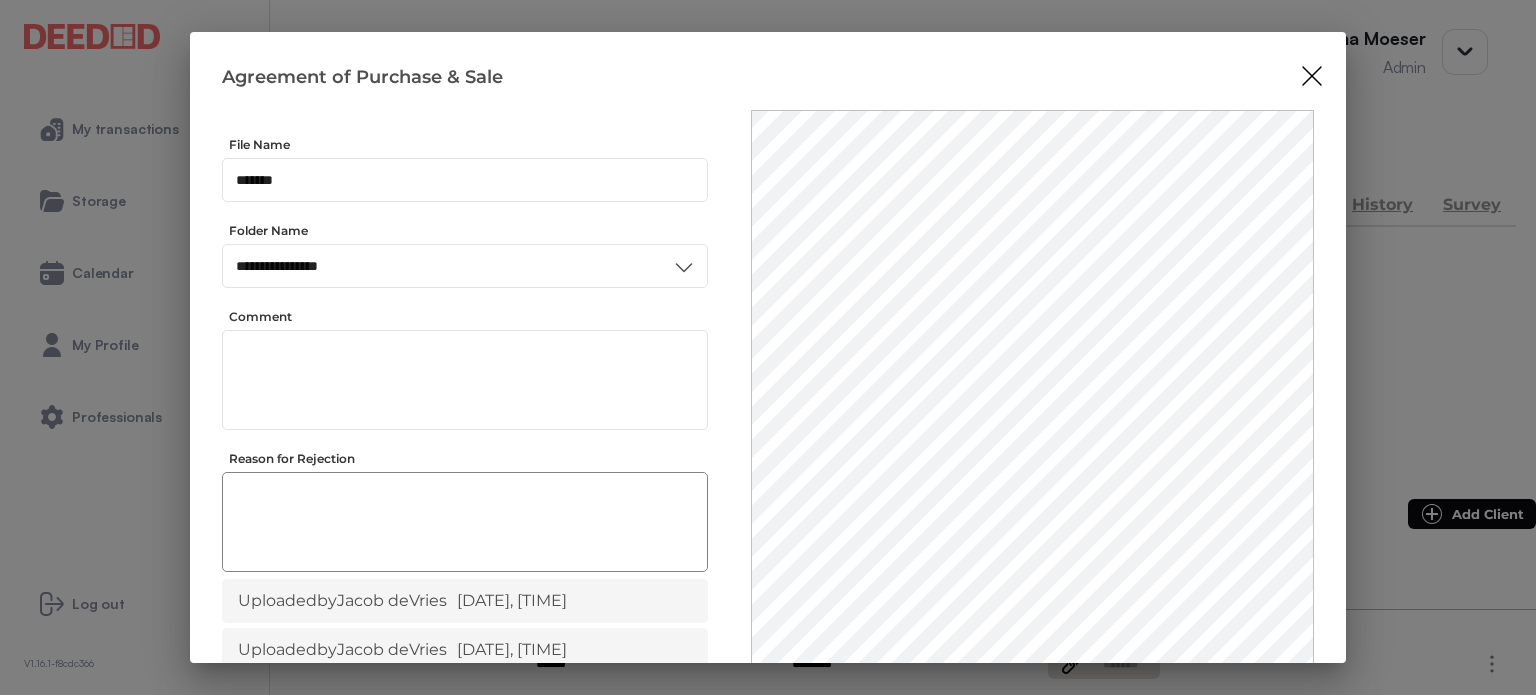 scroll, scrollTop: 0, scrollLeft: 0, axis: both 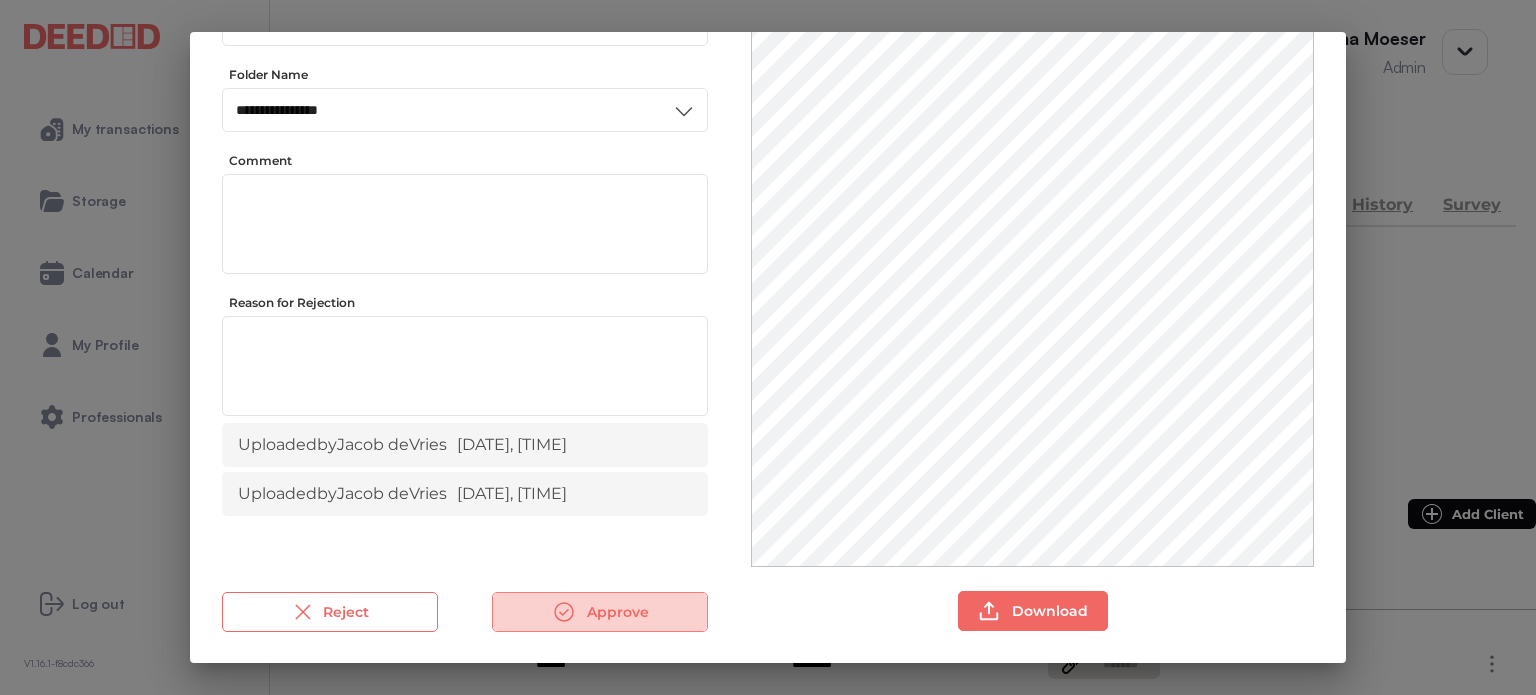 click on "Approve" at bounding box center [600, 612] 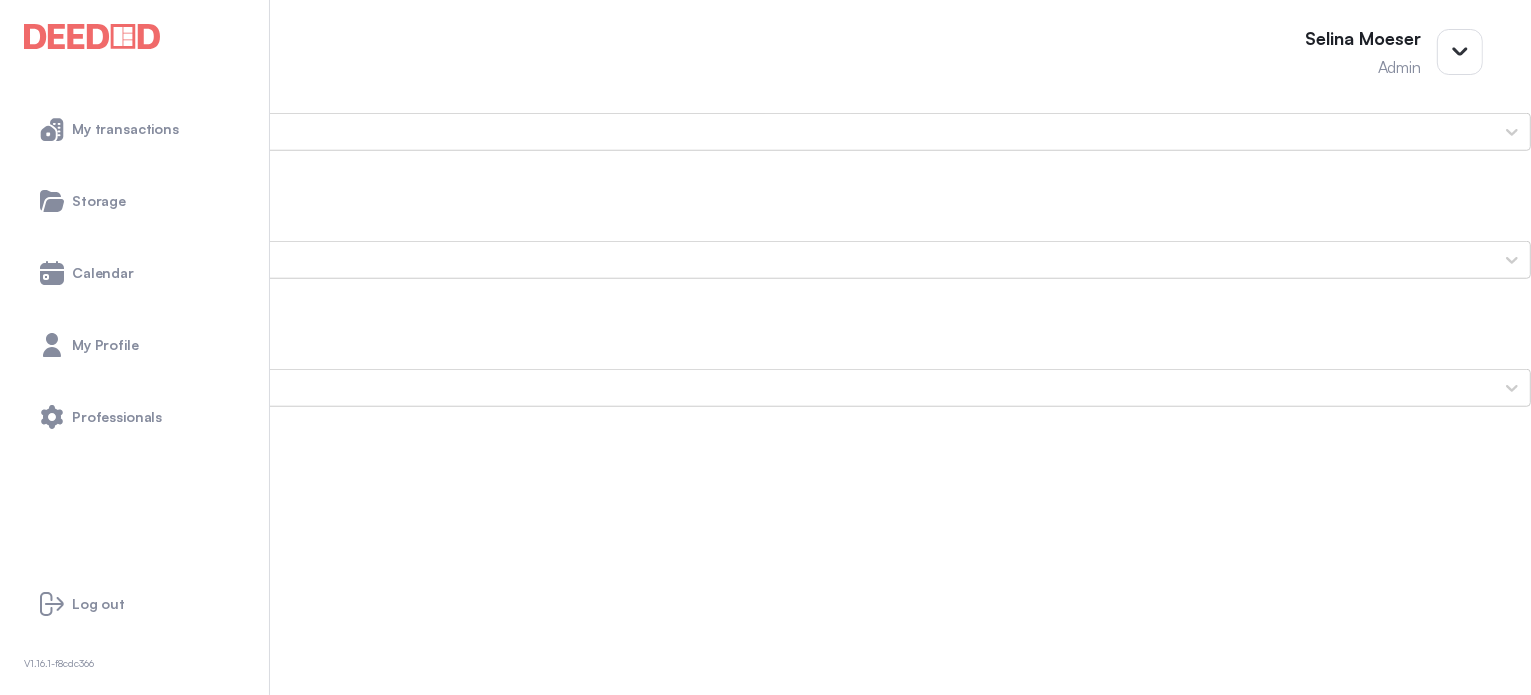 scroll, scrollTop: 1700, scrollLeft: 0, axis: vertical 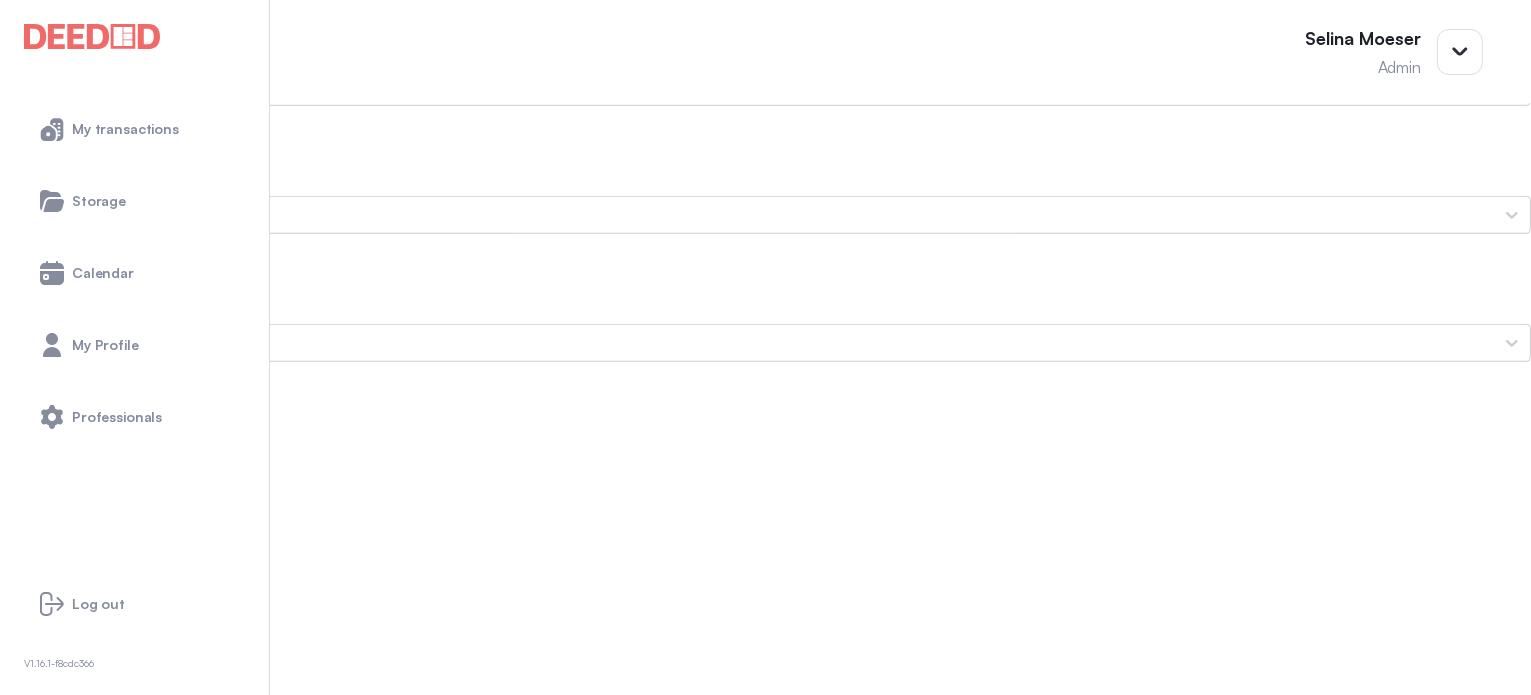 click on "Void Cheque RBC-VoidCheque.pdf" at bounding box center [765, 1016] 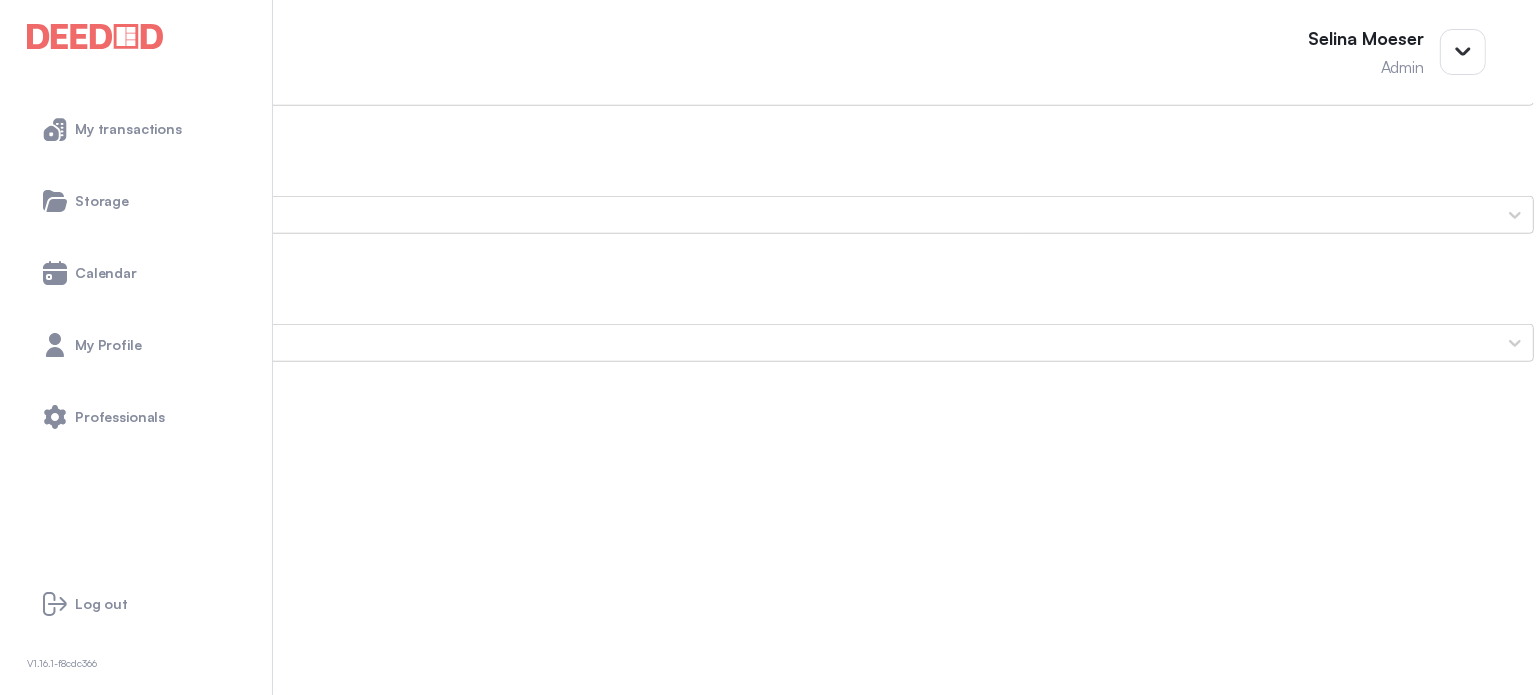 scroll, scrollTop: 0, scrollLeft: 0, axis: both 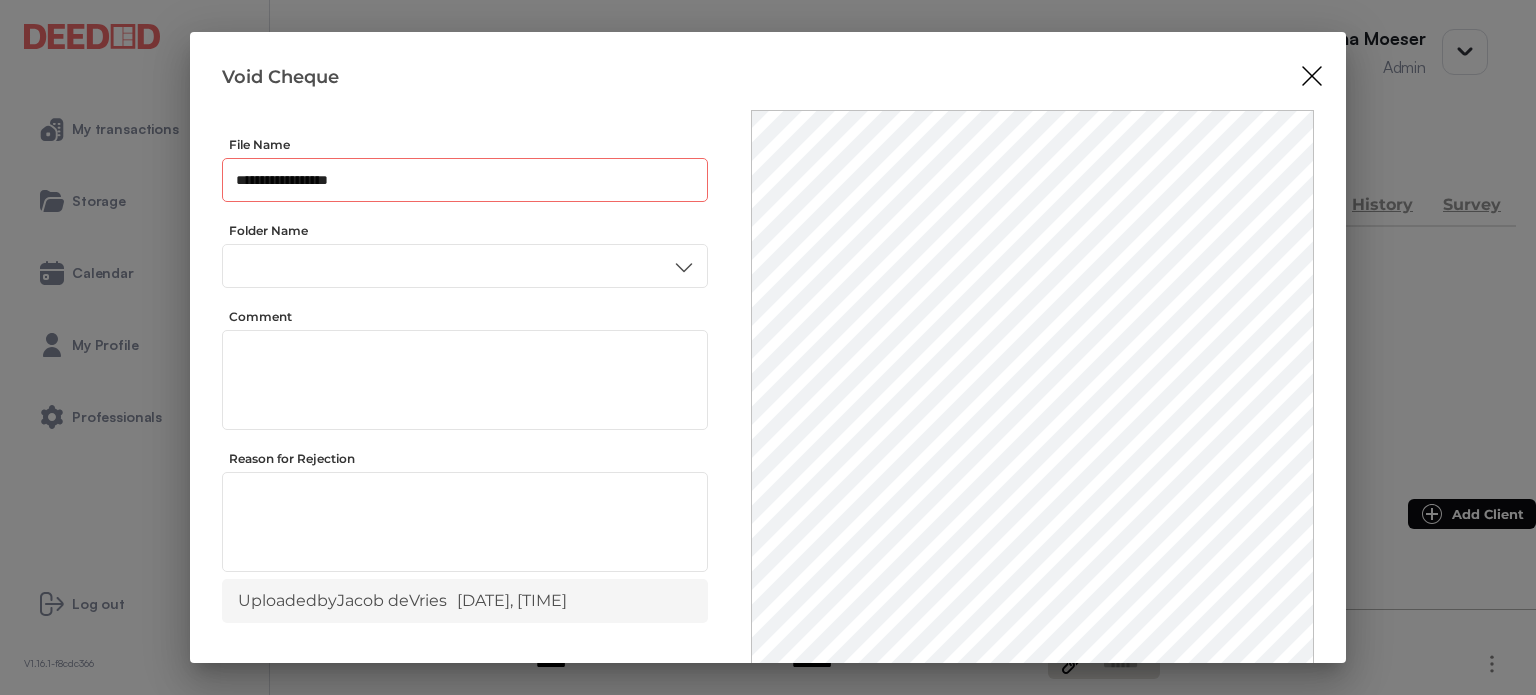 click on "**********" at bounding box center [465, 180] 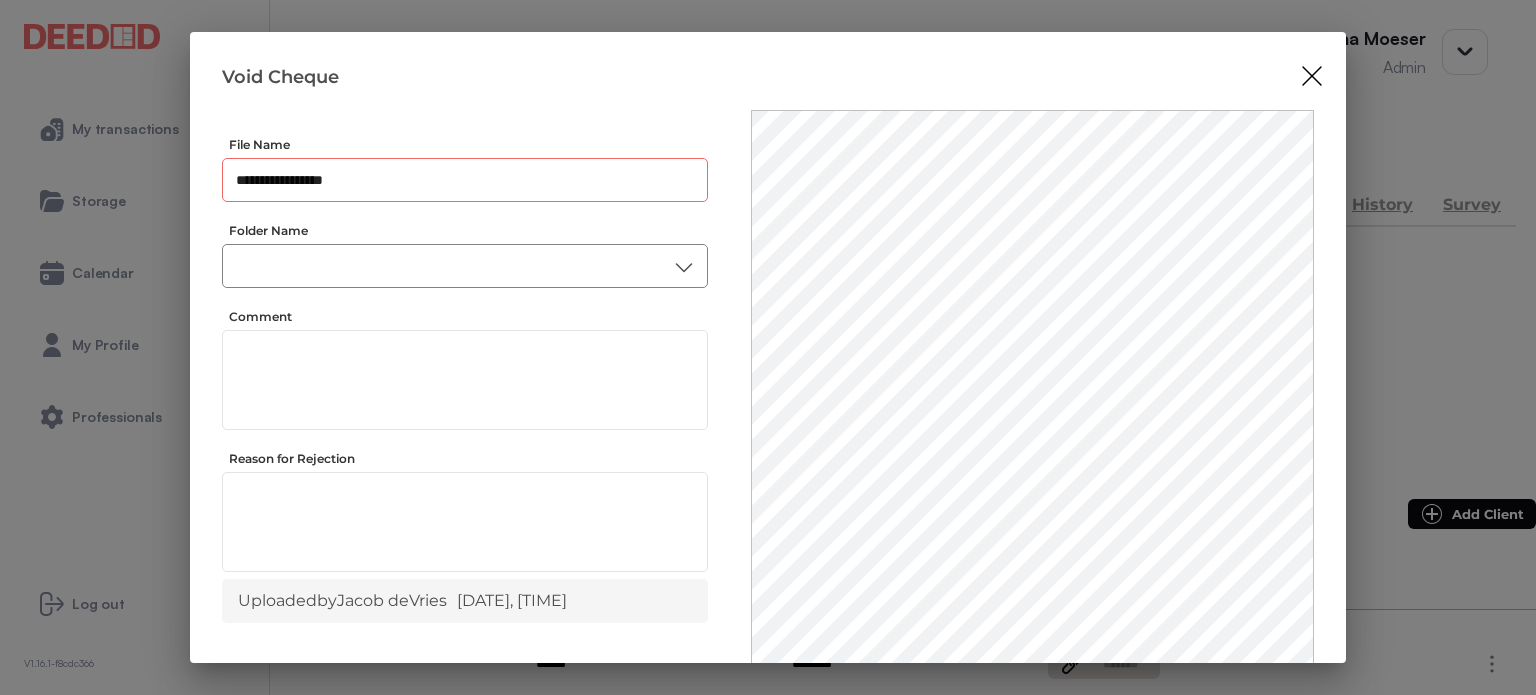type on "**********" 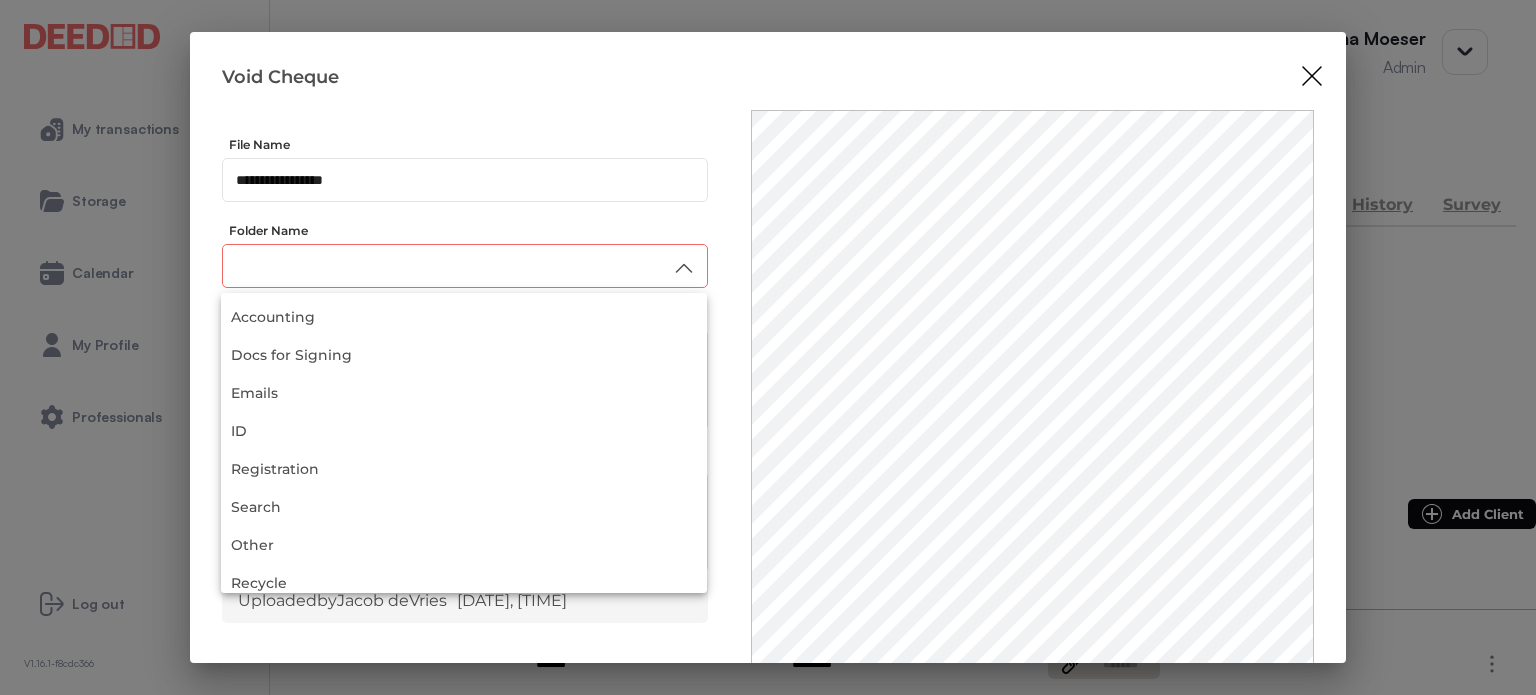 click at bounding box center (465, 266) 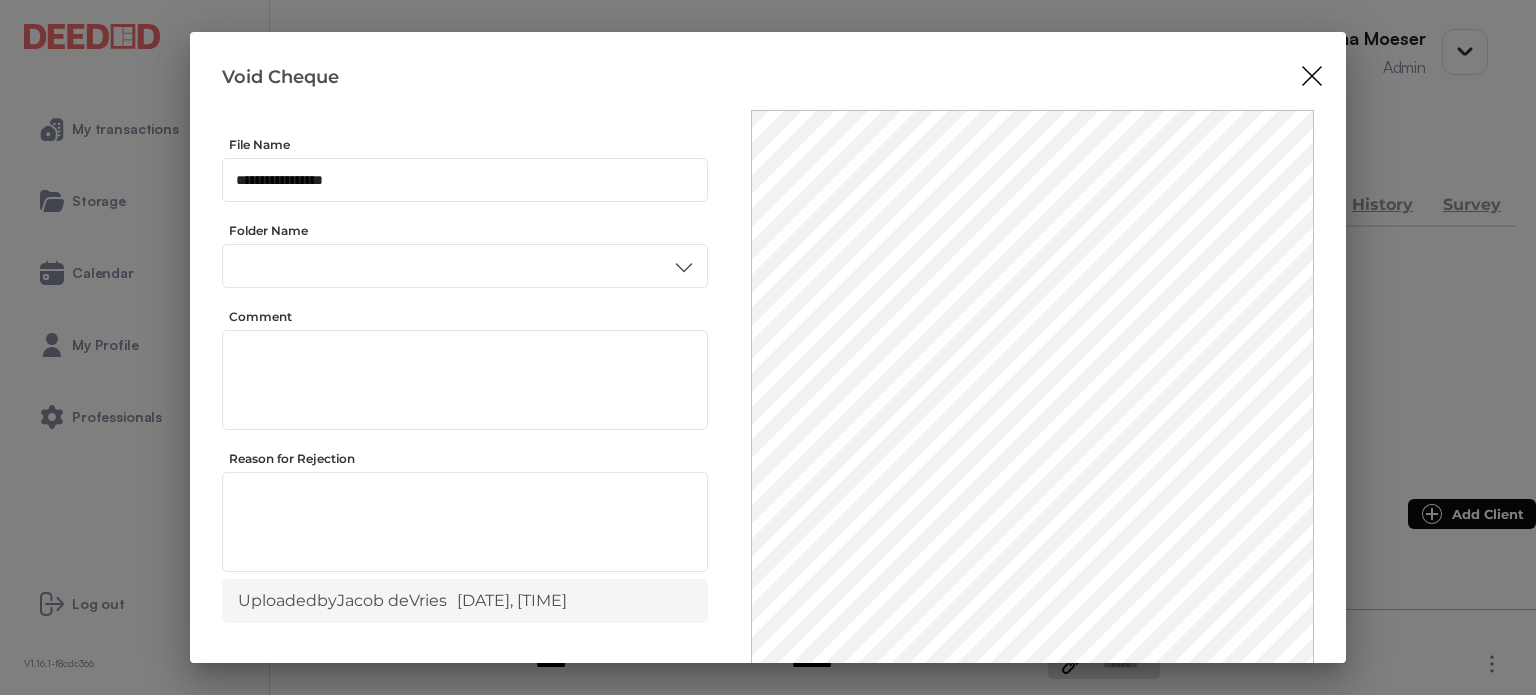 click on "Accounting" at bounding box center [464, 371] 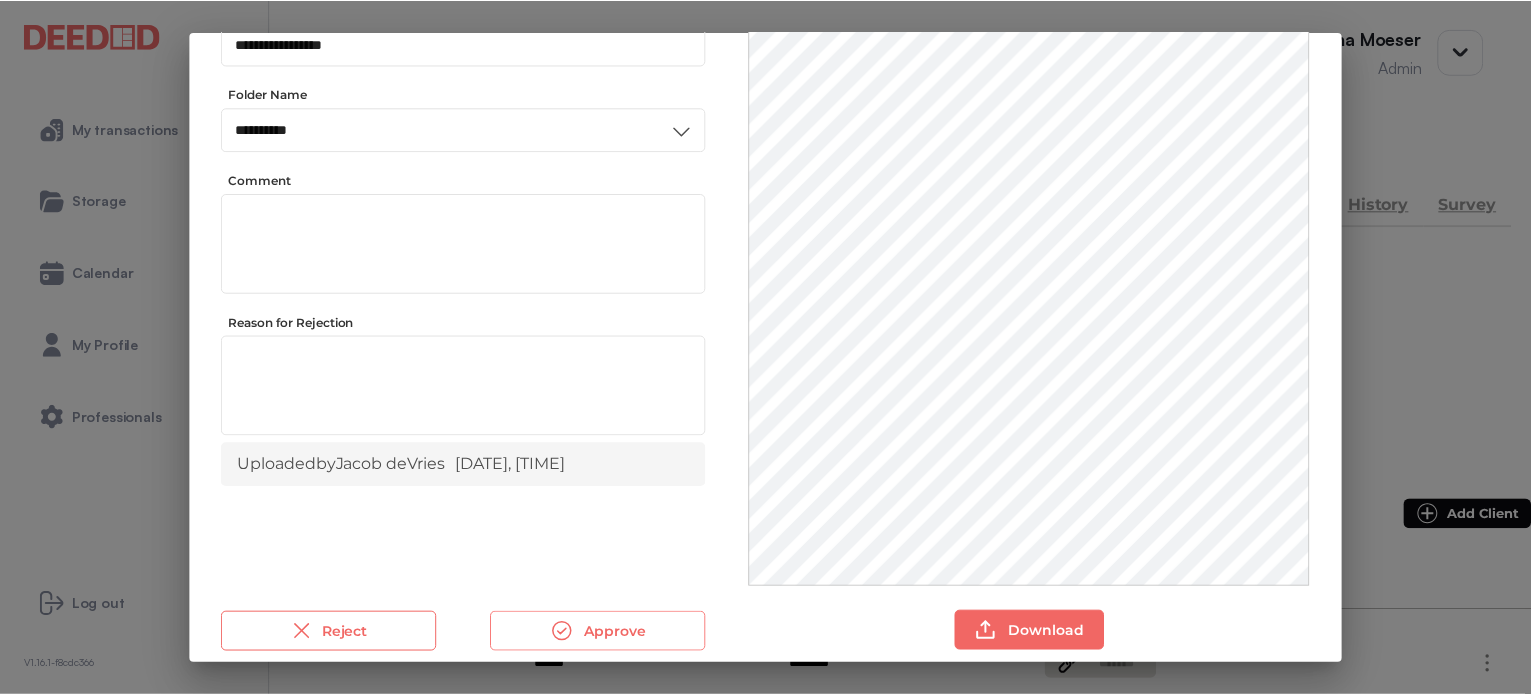 scroll, scrollTop: 156, scrollLeft: 0, axis: vertical 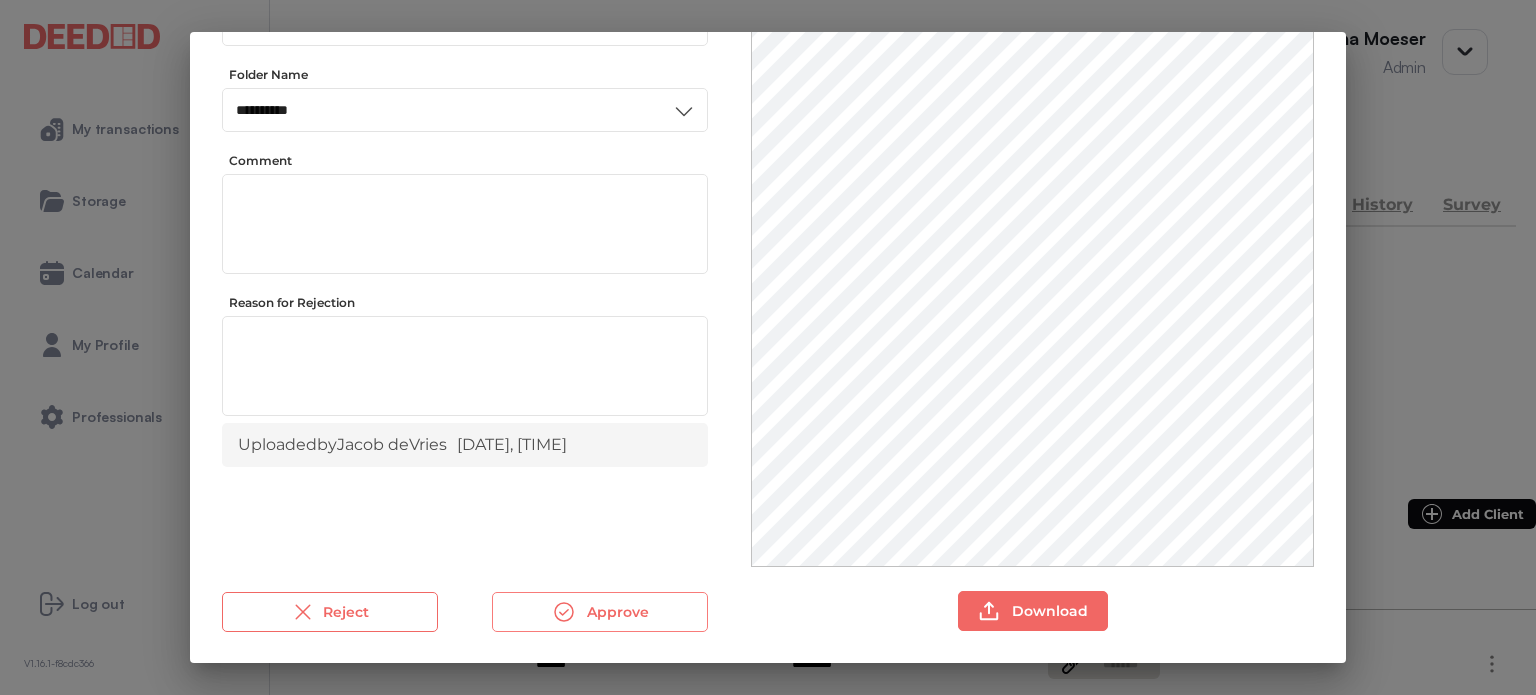 click on "Approve" at bounding box center (600, 612) 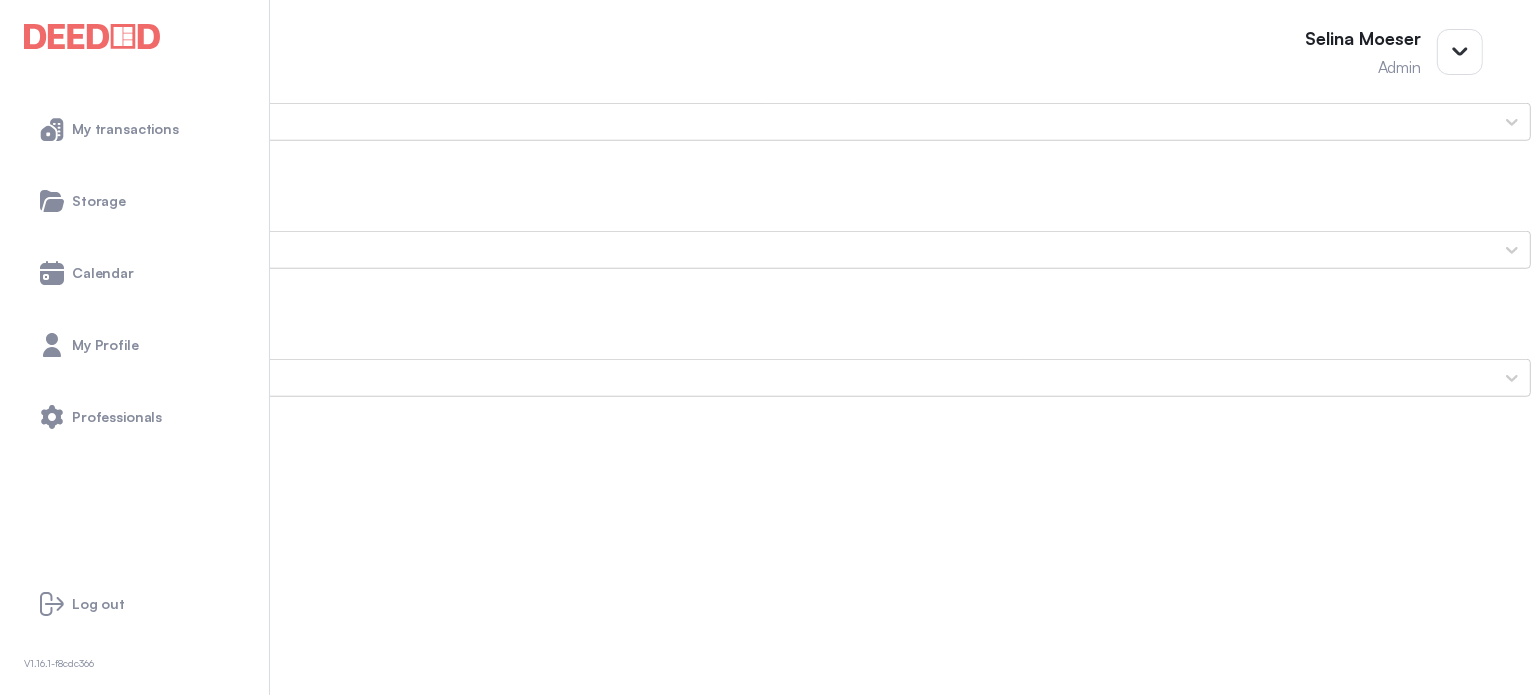 scroll, scrollTop: 1700, scrollLeft: 0, axis: vertical 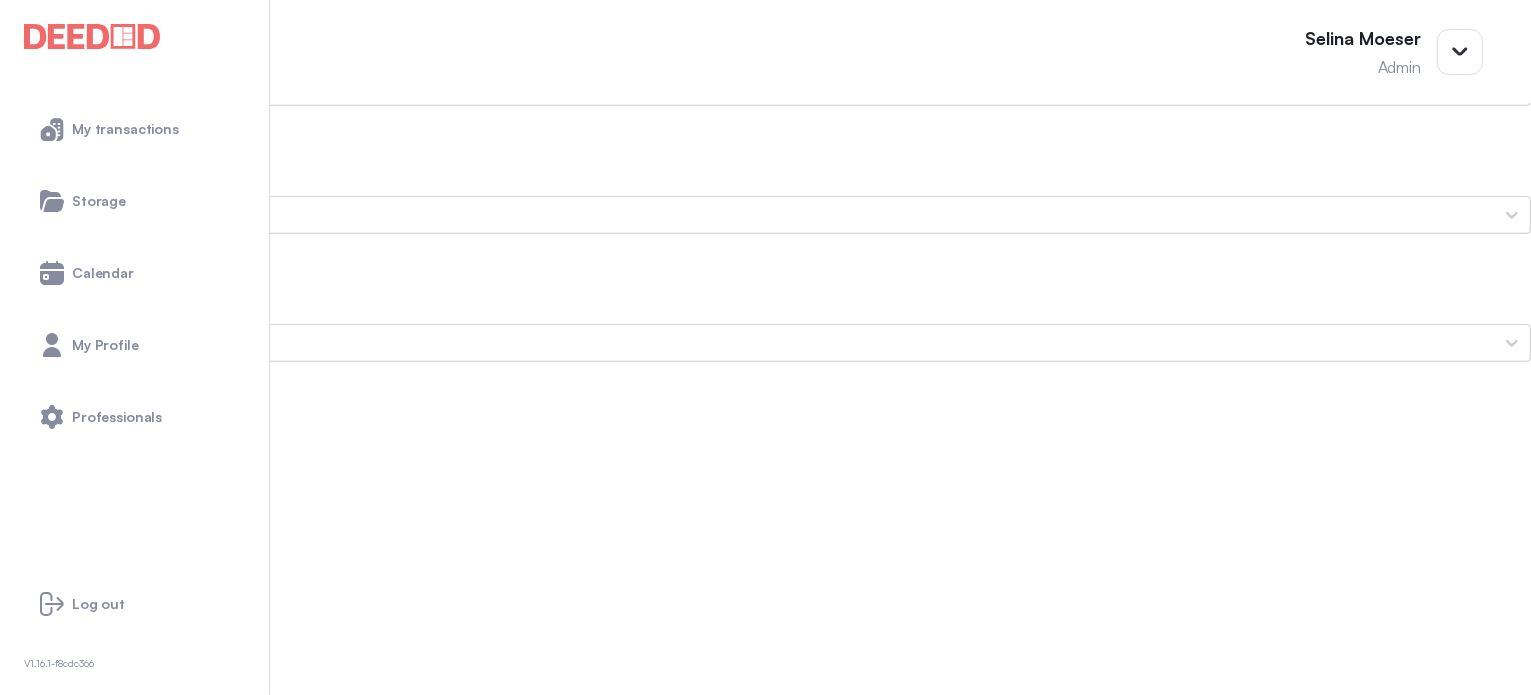 click on "[NAME]'s Photo ID (Front Side)" at bounding box center [765, 1111] 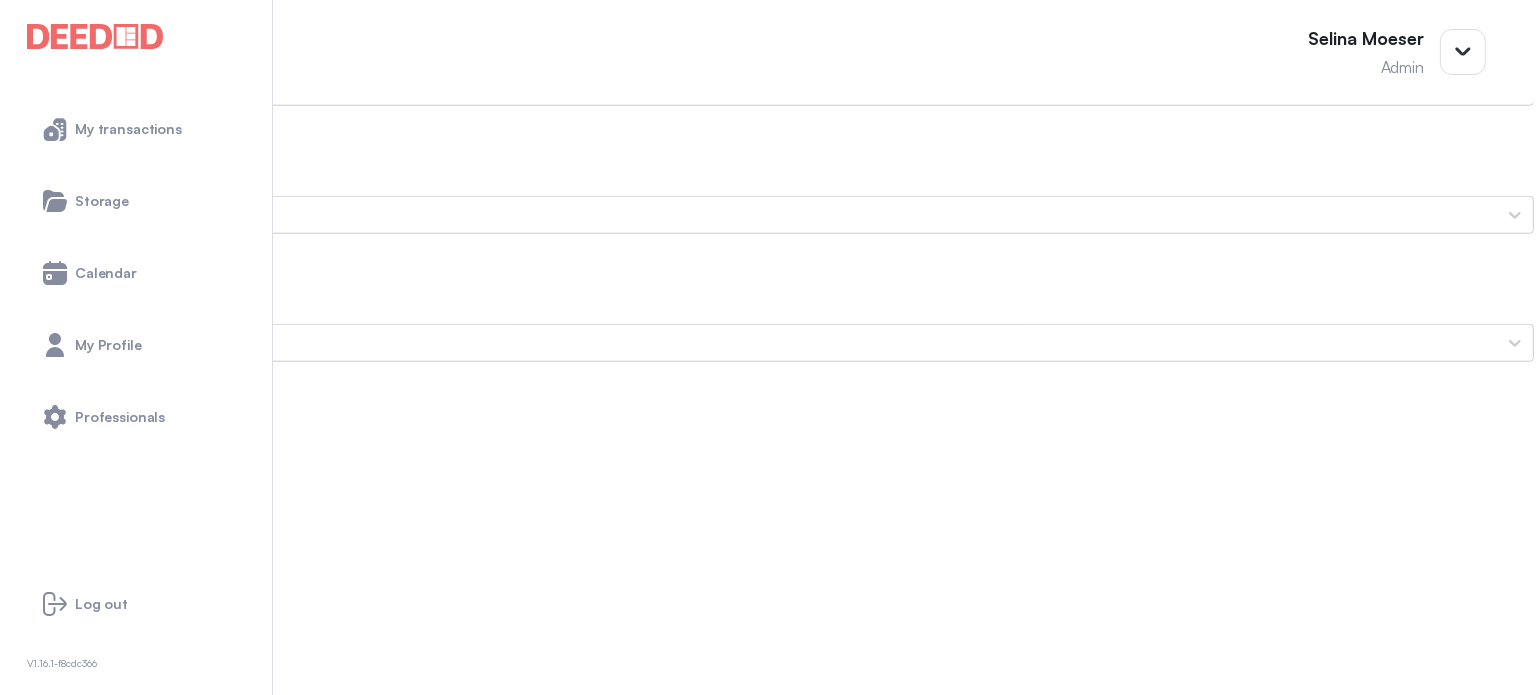 scroll, scrollTop: 0, scrollLeft: 0, axis: both 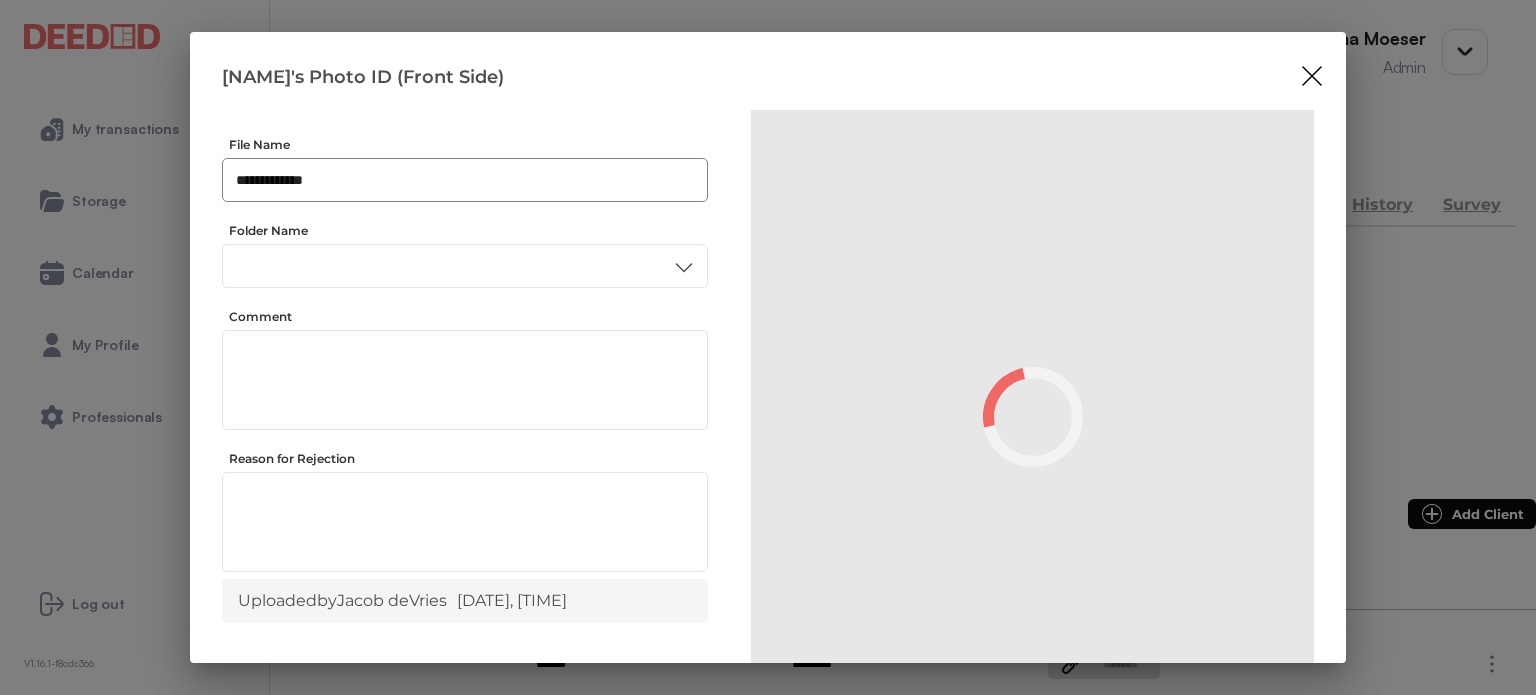 click on "**********" at bounding box center [465, 180] 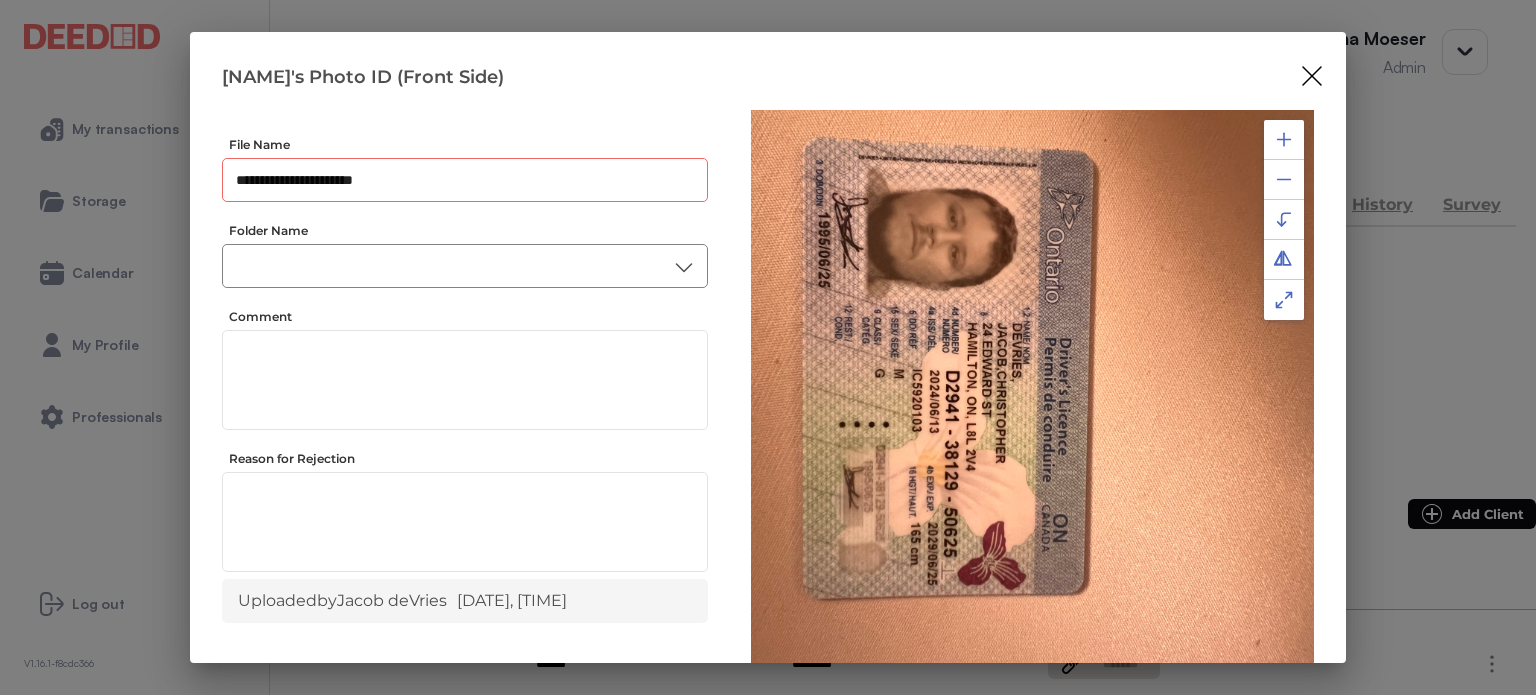 type on "**********" 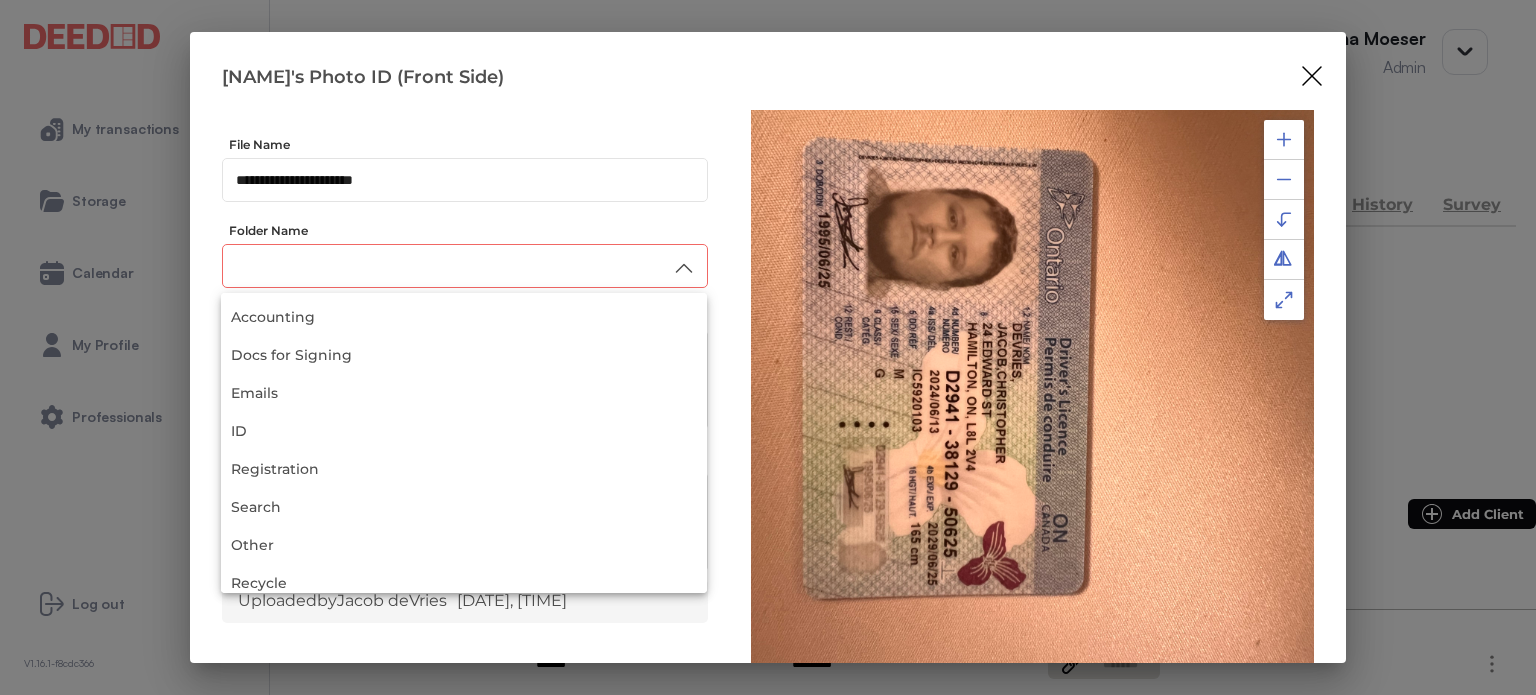 click at bounding box center (465, 266) 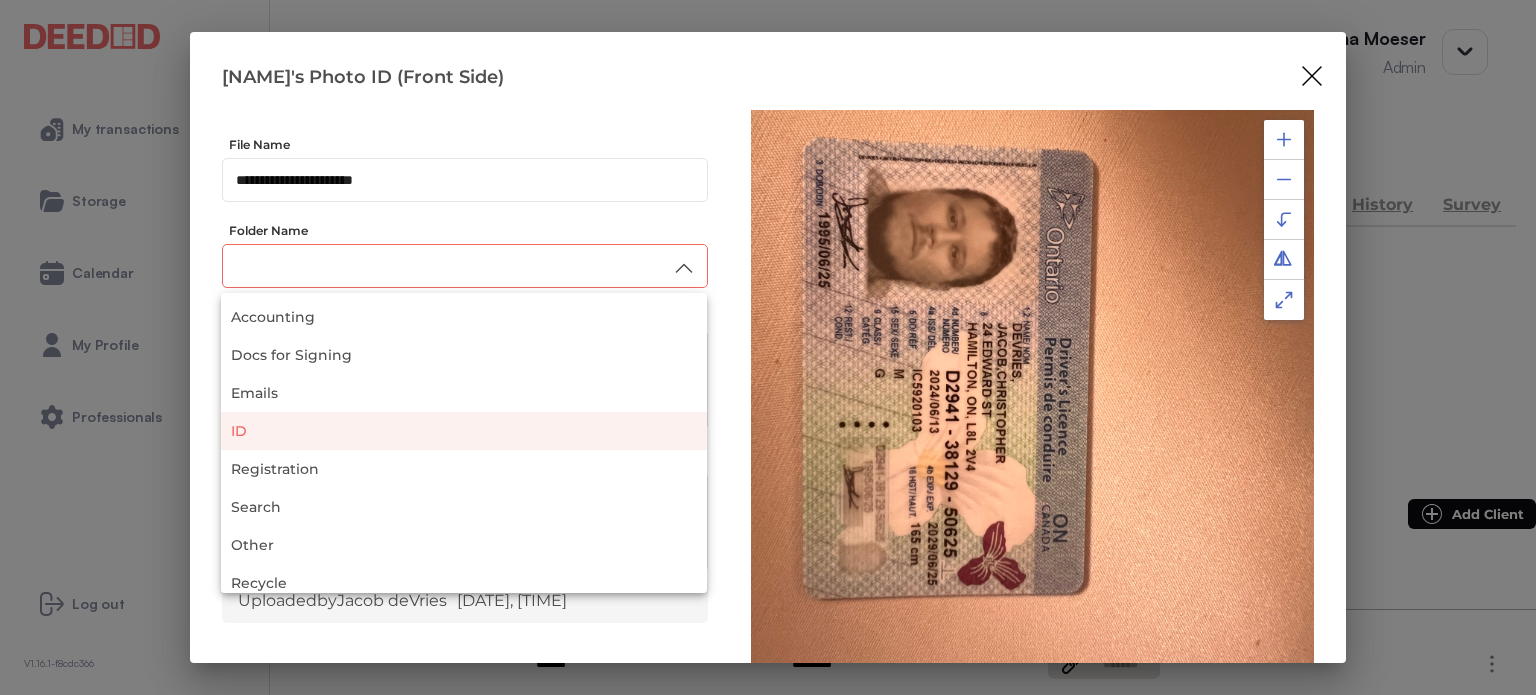 click on "ID" at bounding box center [464, 431] 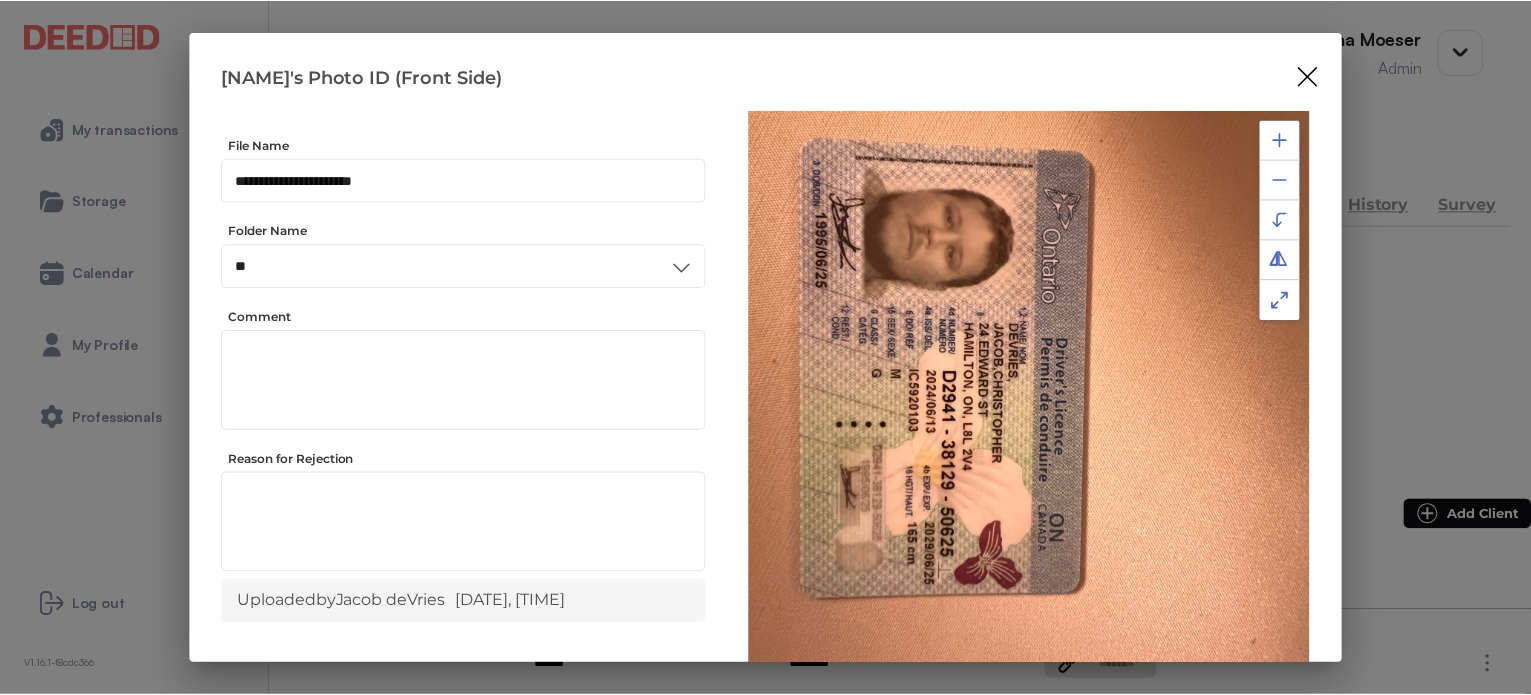 scroll, scrollTop: 156, scrollLeft: 0, axis: vertical 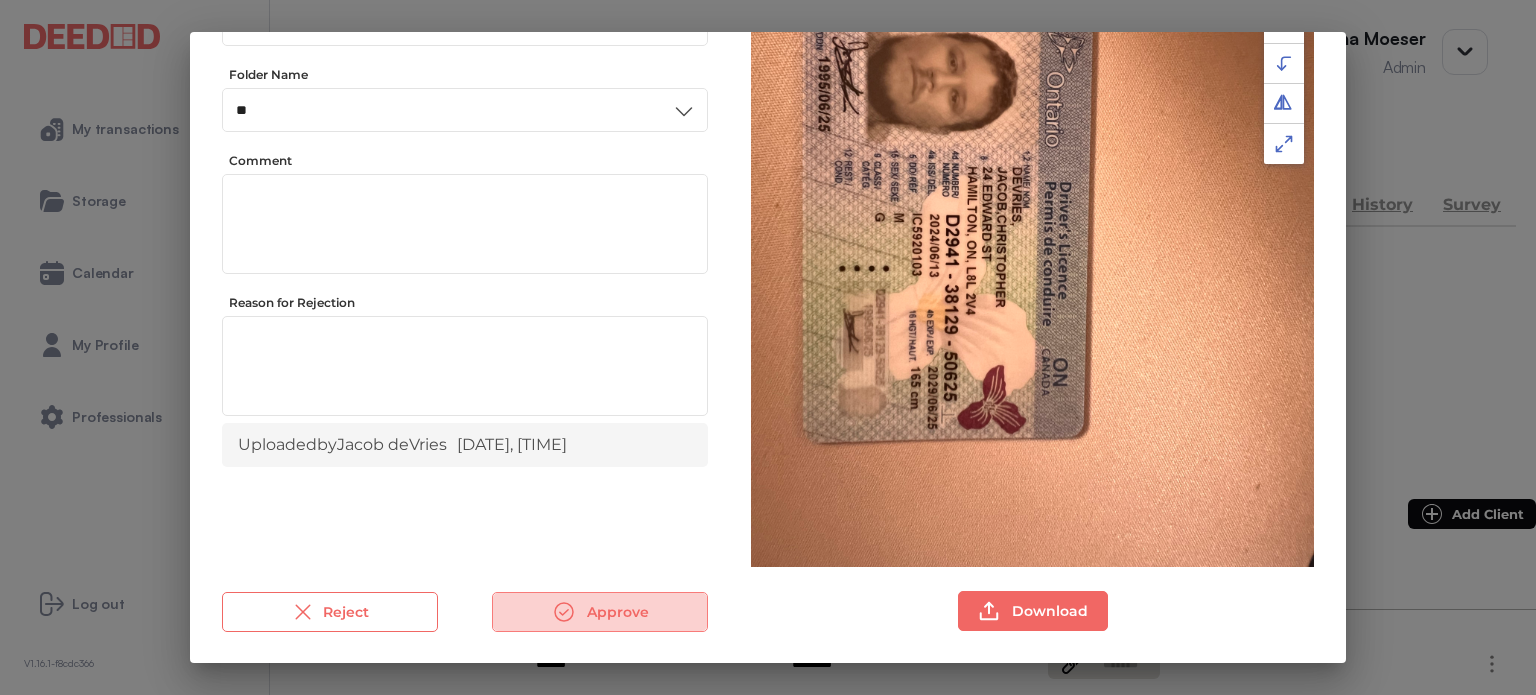 click on "Approve" at bounding box center (600, 612) 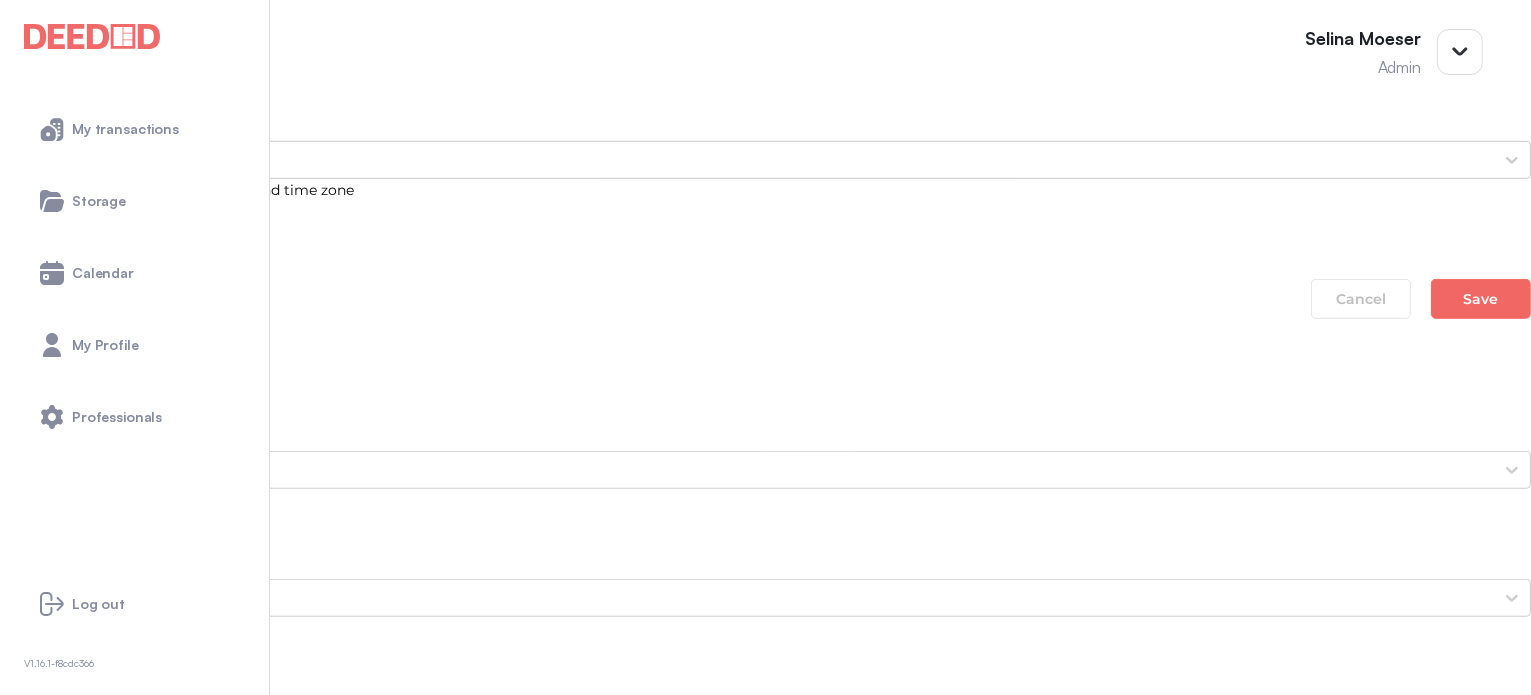 scroll, scrollTop: 1500, scrollLeft: 0, axis: vertical 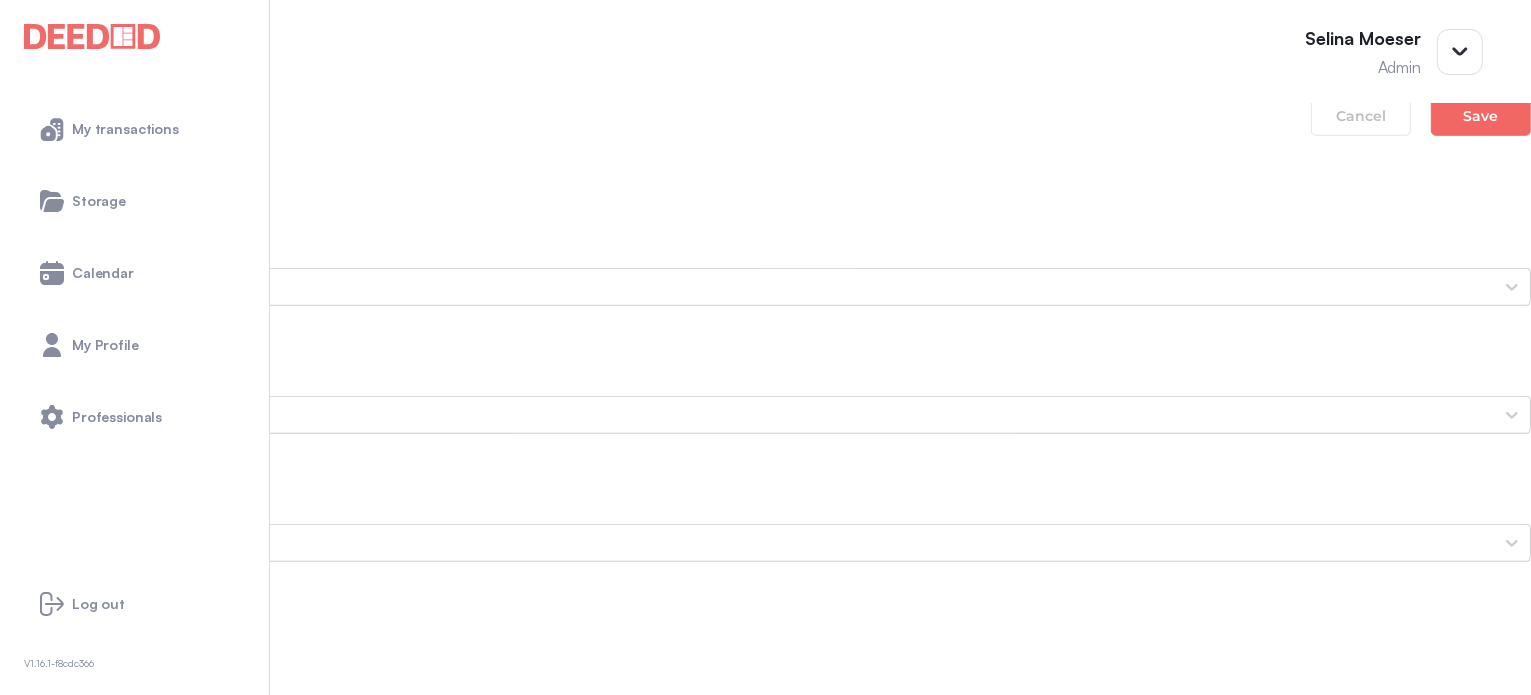 click on "[NAME]'s Photo ID (Back Side)" at bounding box center (765, 1415) 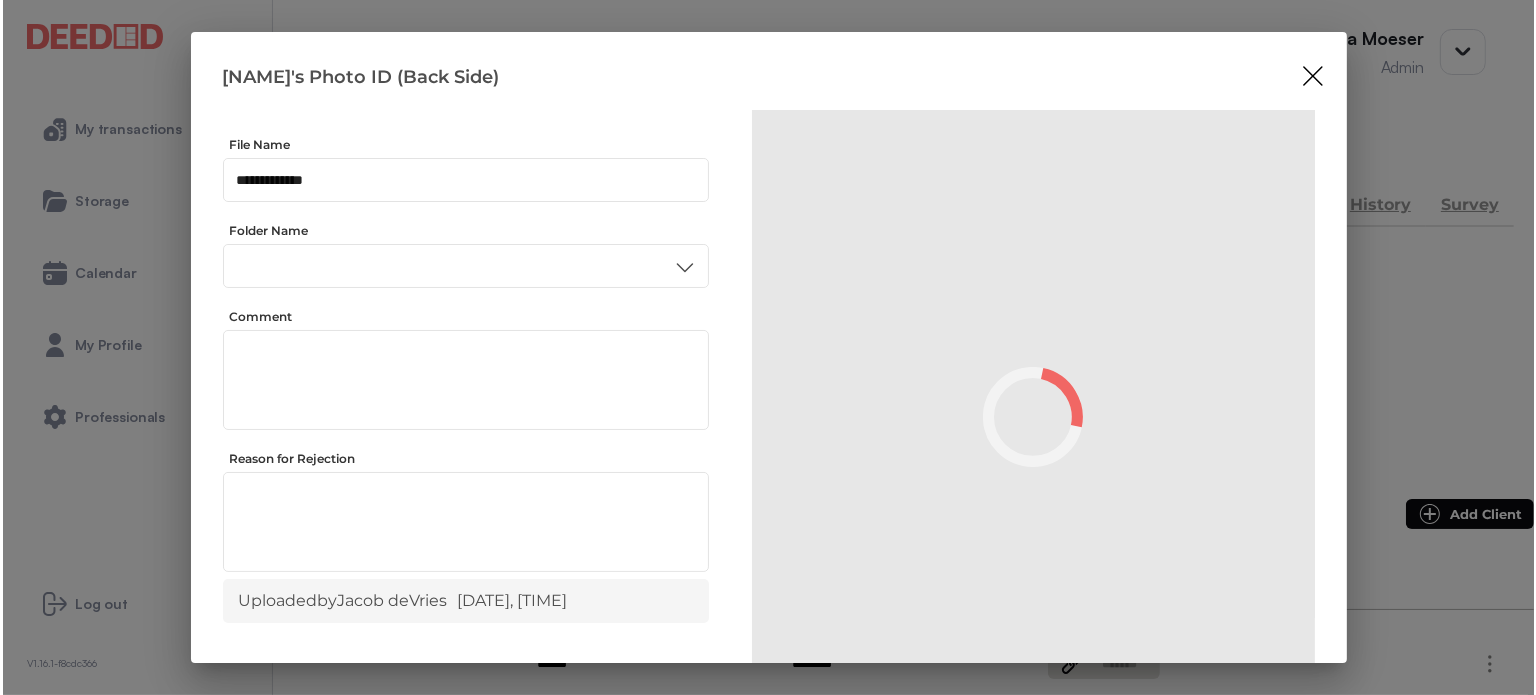 scroll, scrollTop: 0, scrollLeft: 0, axis: both 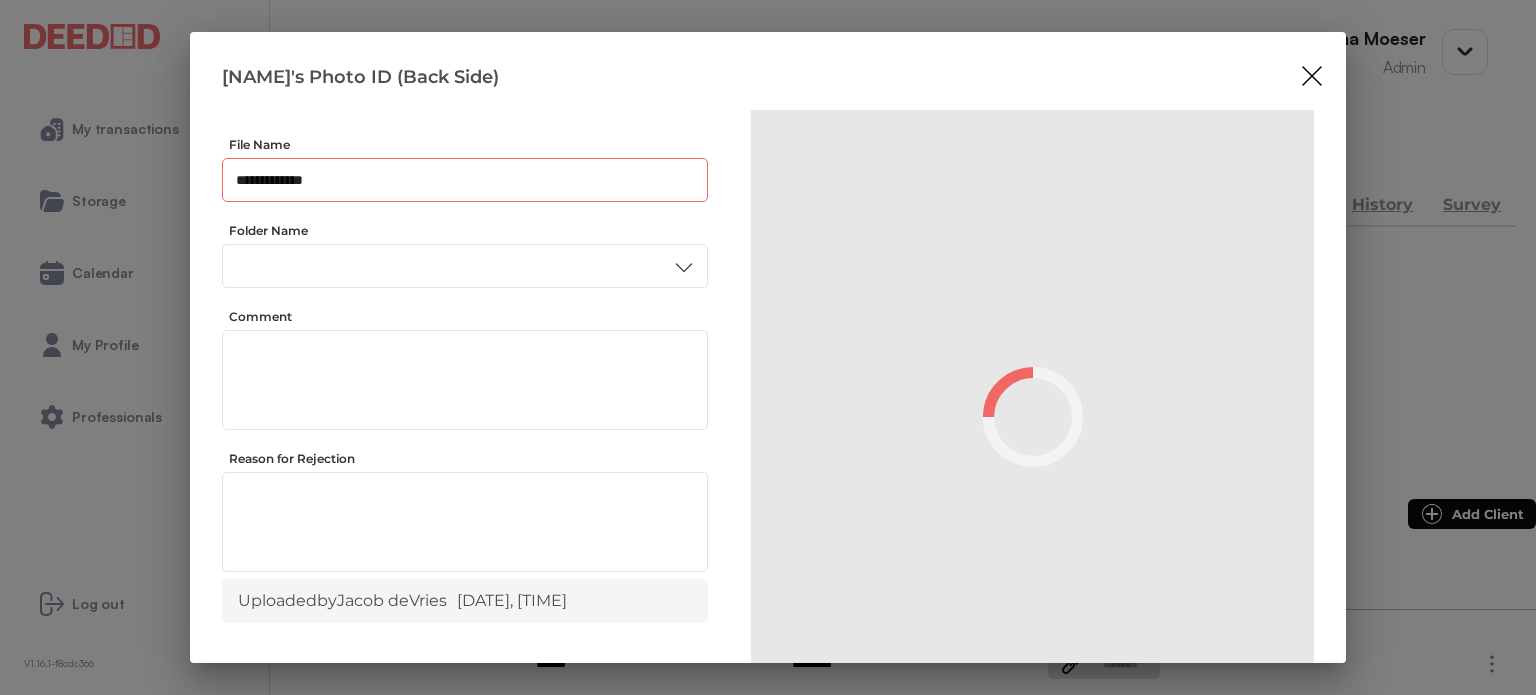 click on "**********" at bounding box center [465, 180] 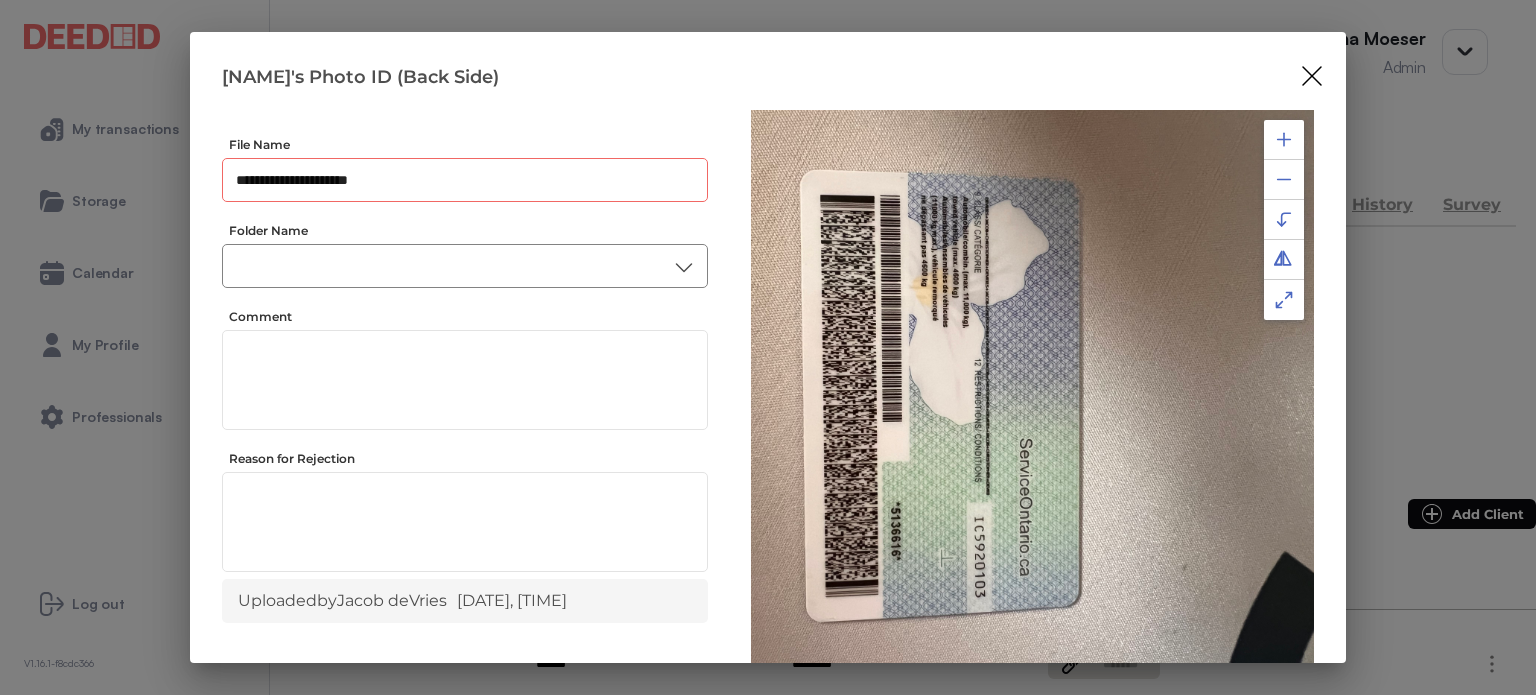 type on "**********" 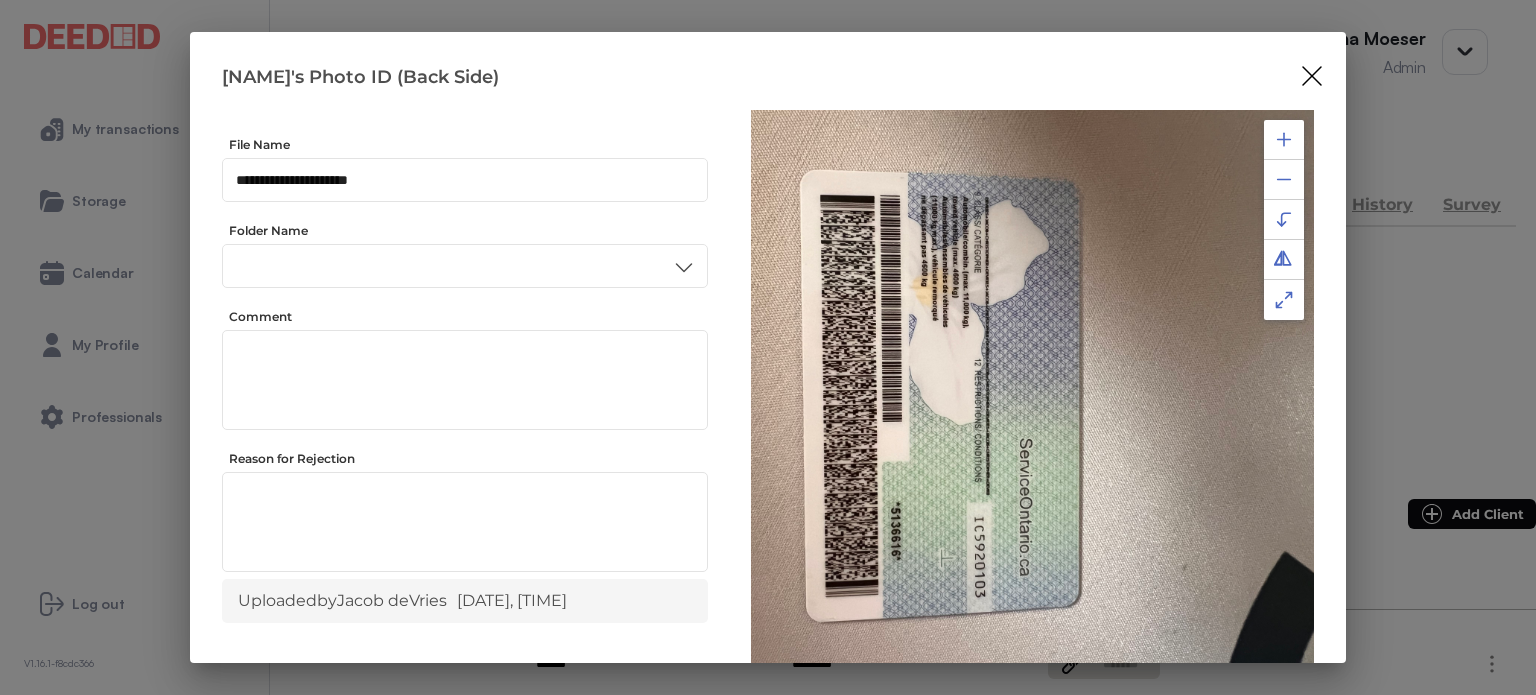 click on "ID" at bounding box center (464, 436) 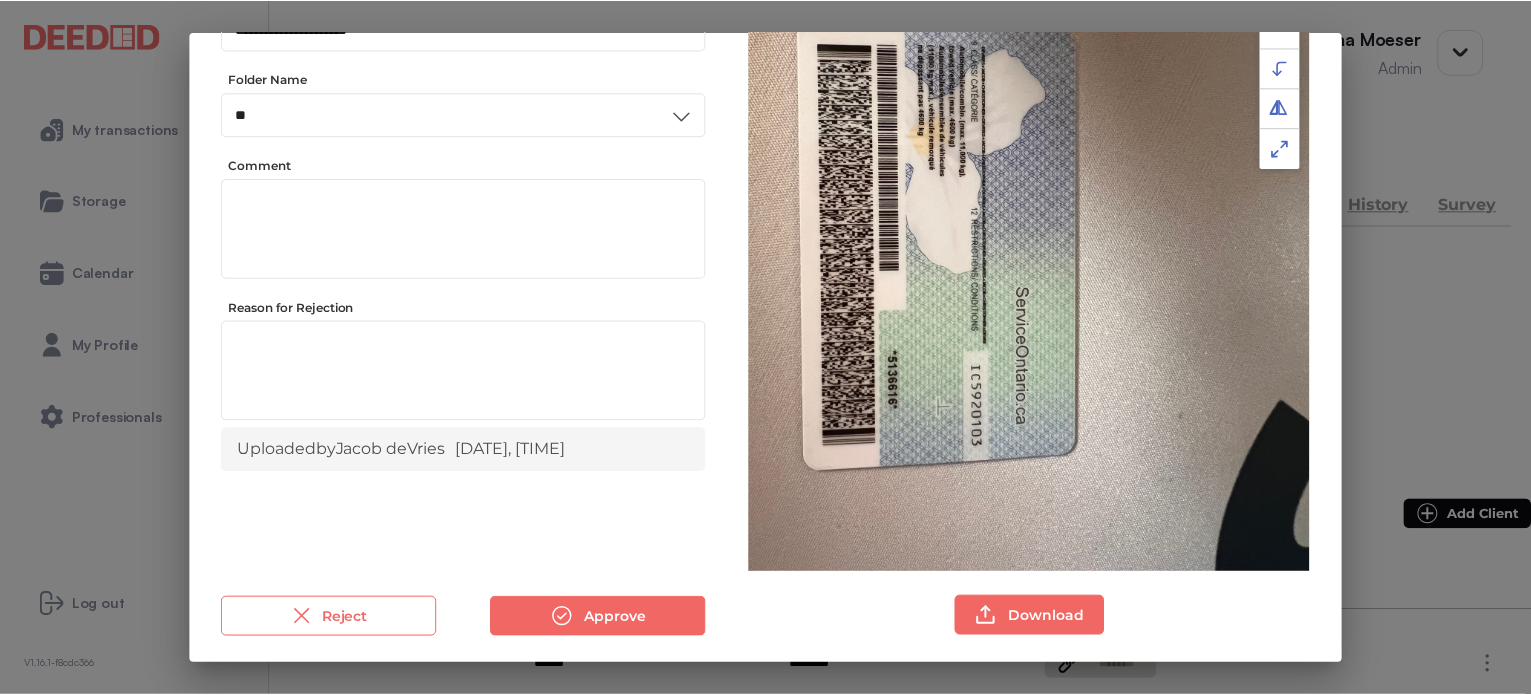 scroll, scrollTop: 156, scrollLeft: 0, axis: vertical 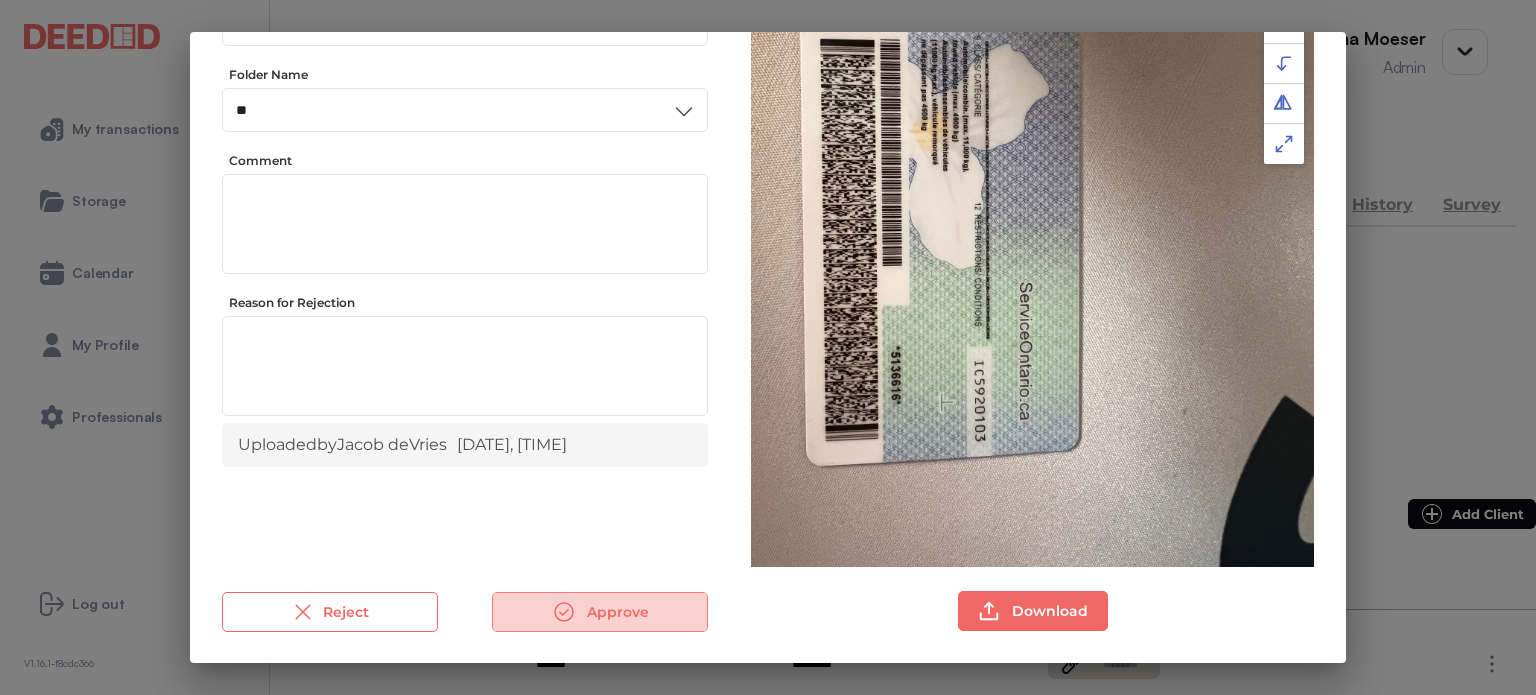 click on "Approve" at bounding box center [600, 612] 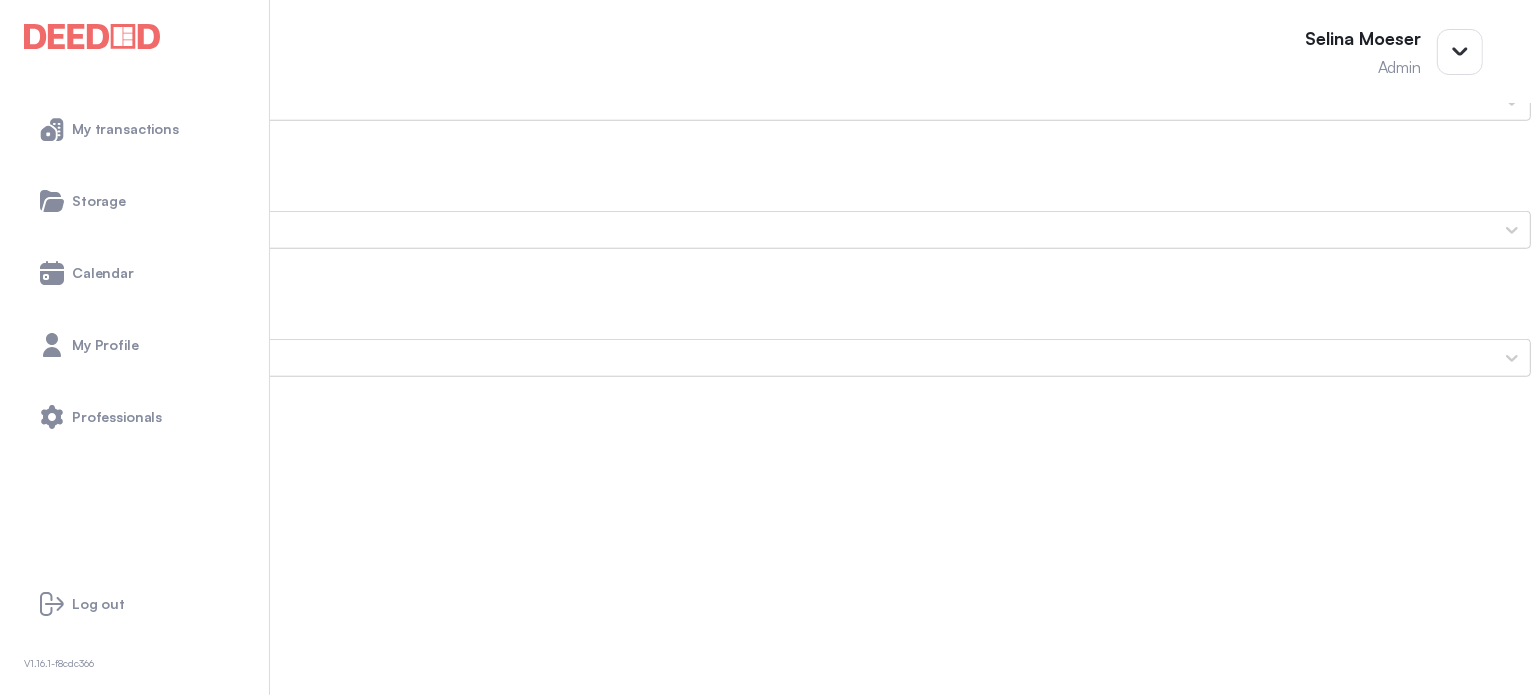 scroll, scrollTop: 1800, scrollLeft: 0, axis: vertical 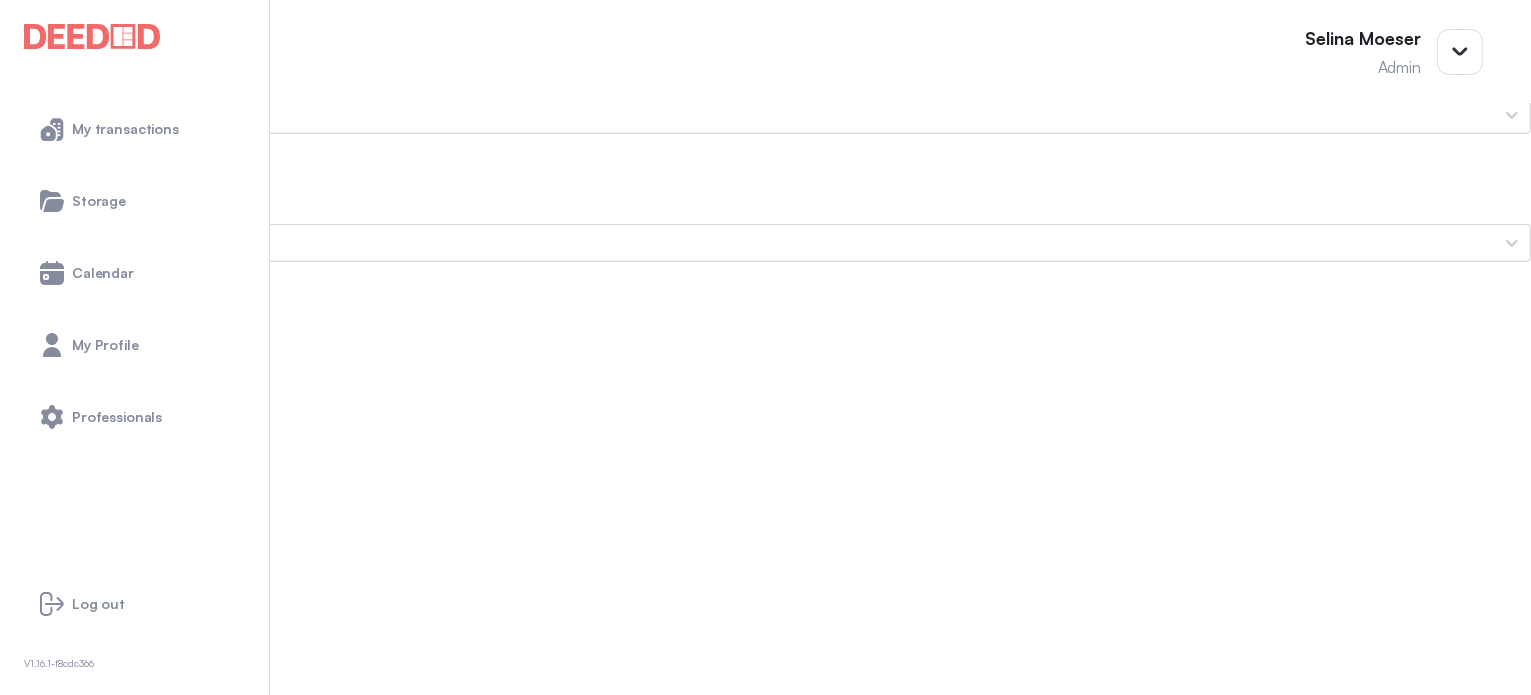 click on "[NAME]'s Secondary ID (Front Side)" at bounding box center [765, 1219] 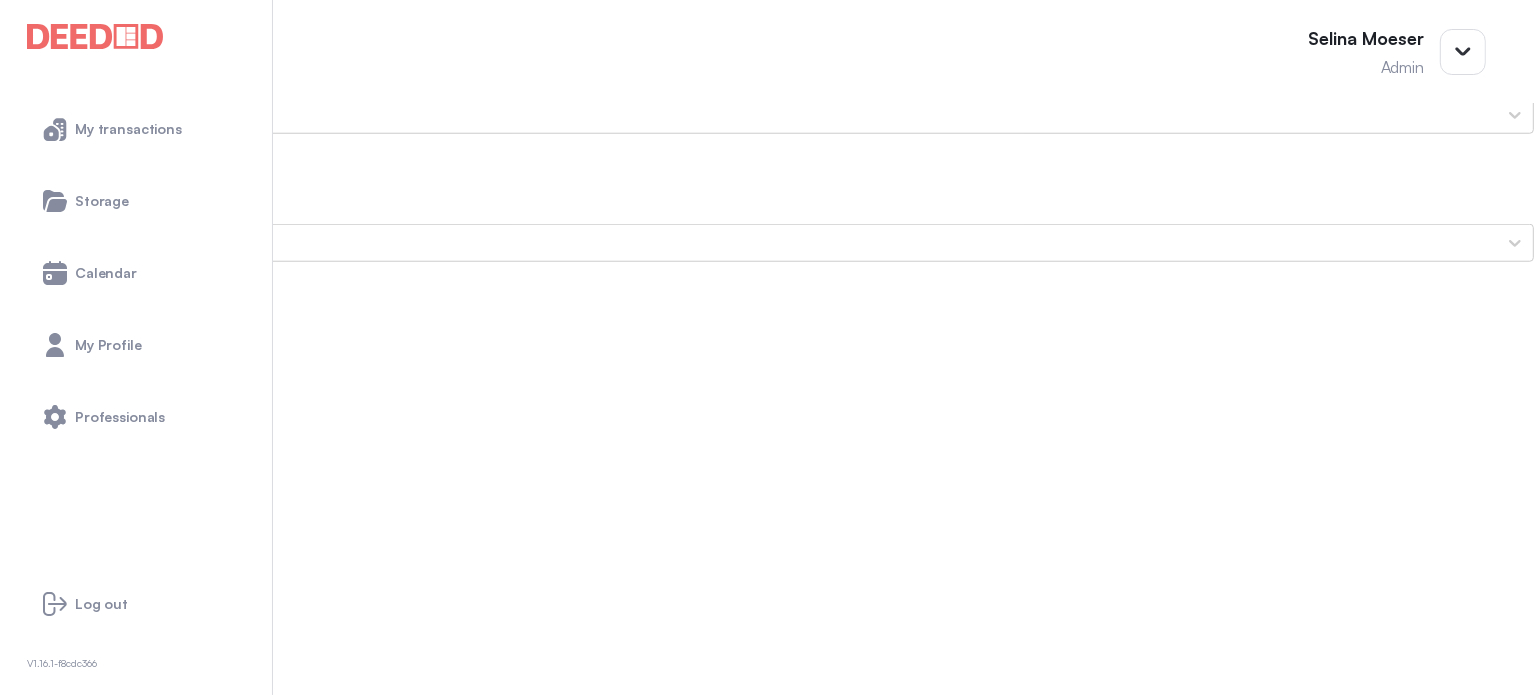 scroll, scrollTop: 0, scrollLeft: 0, axis: both 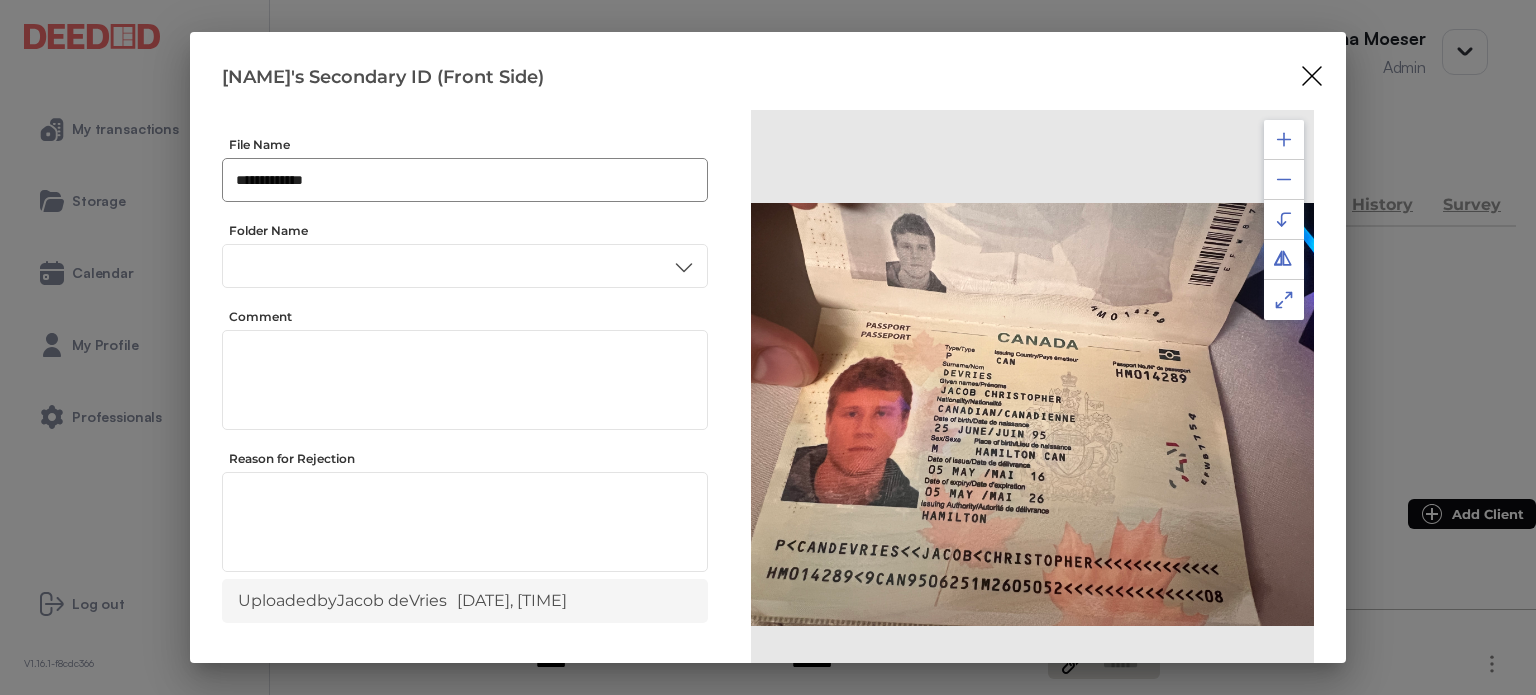 click on "**********" at bounding box center [465, 180] 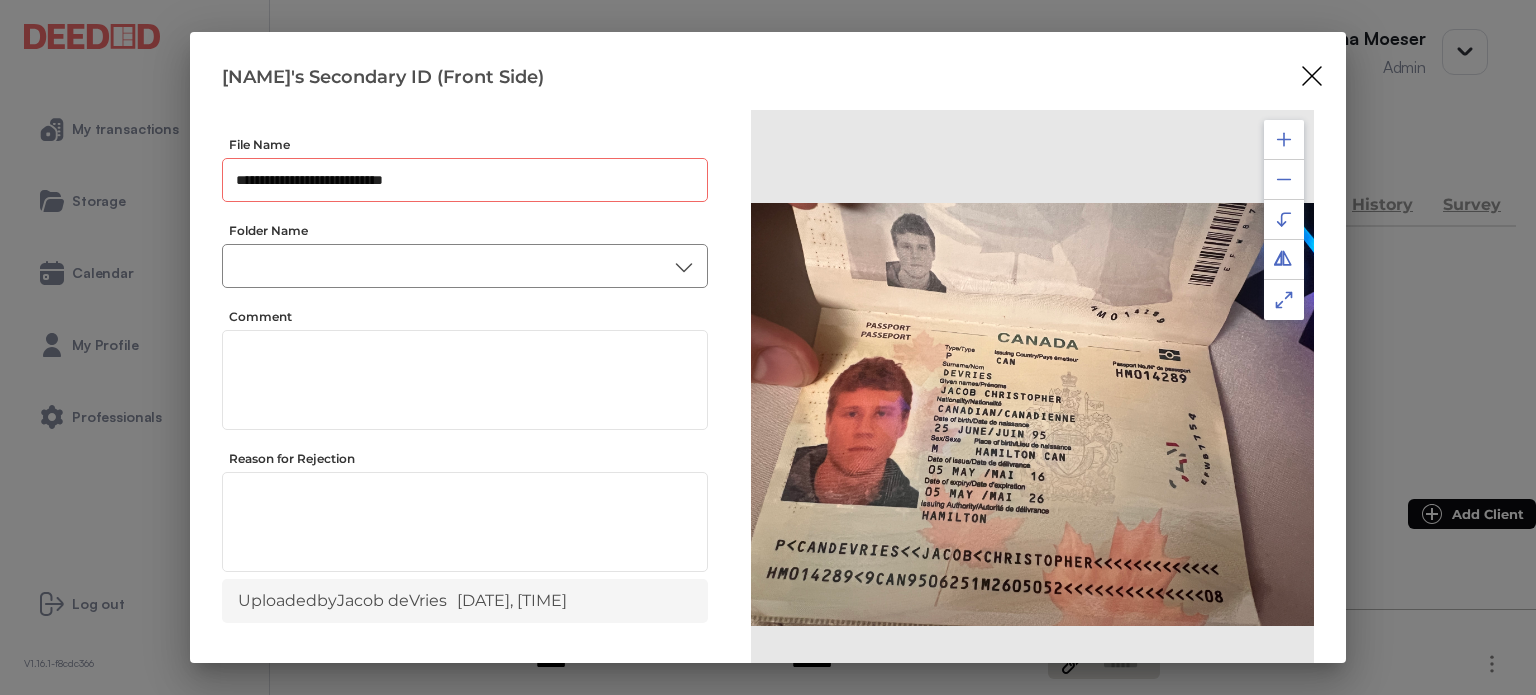 type on "**********" 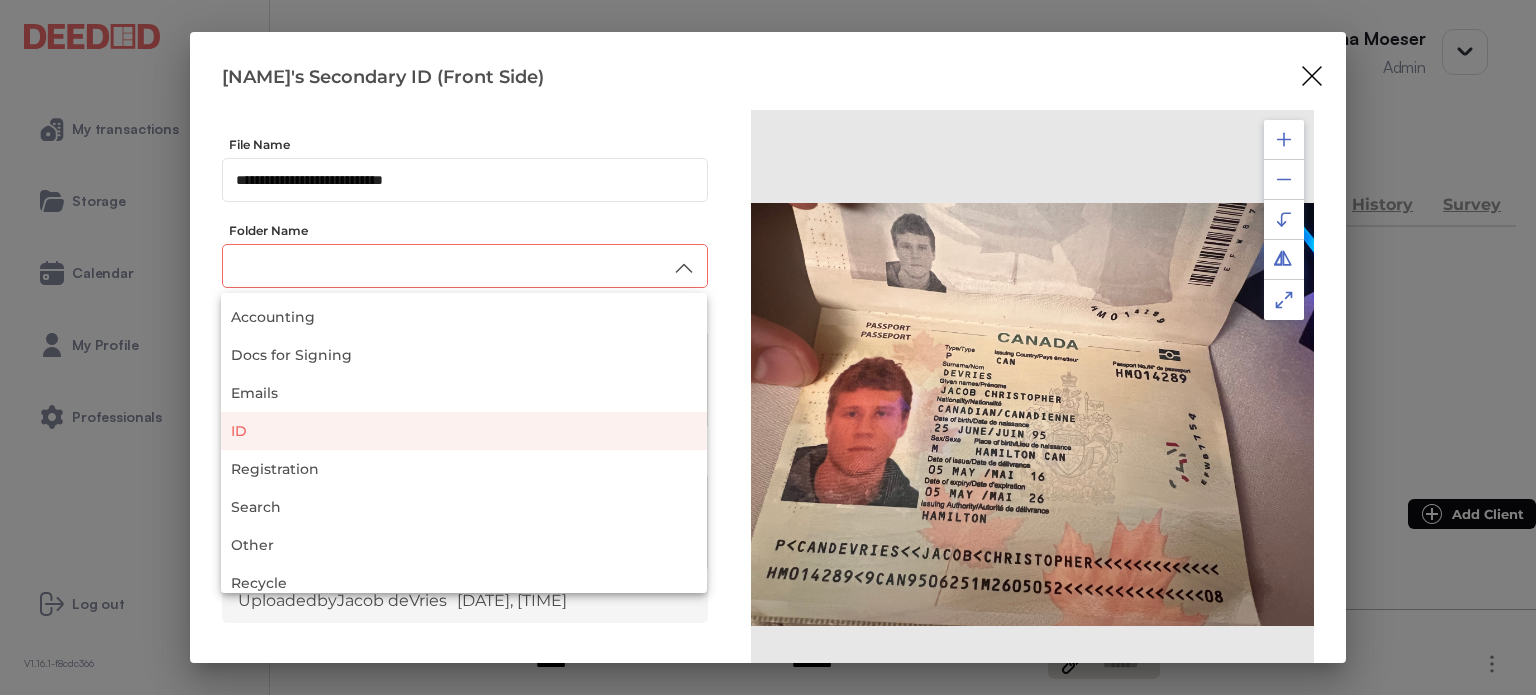click on "ID" at bounding box center [464, 431] 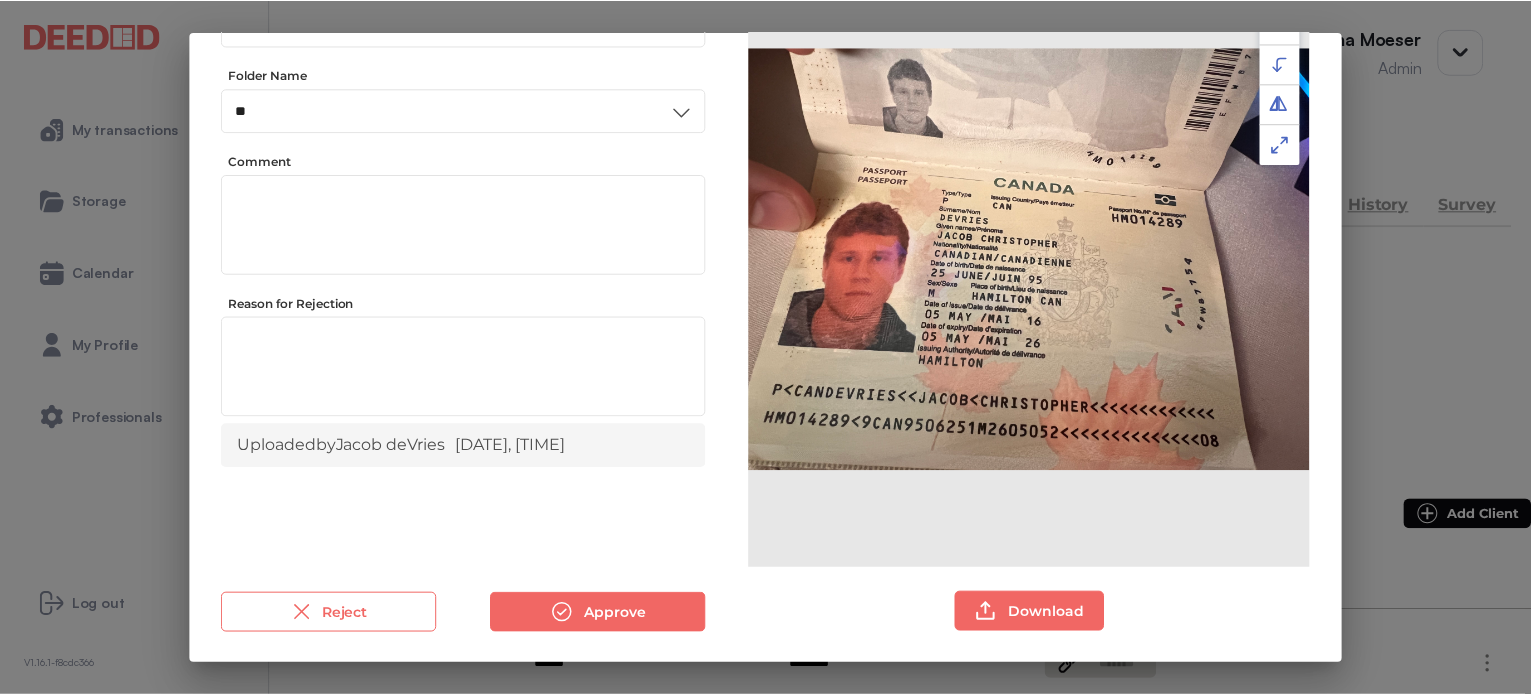 scroll, scrollTop: 156, scrollLeft: 0, axis: vertical 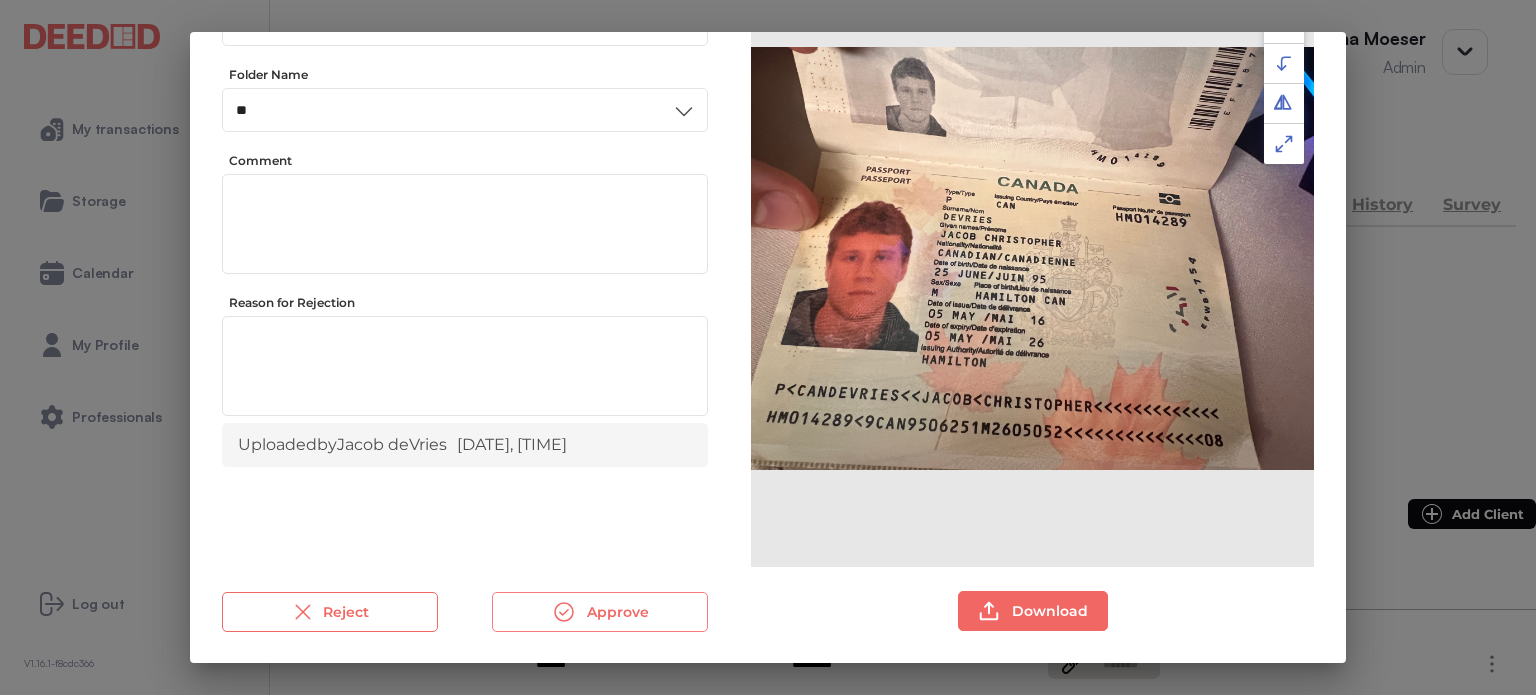 click on "Approve" at bounding box center [600, 612] 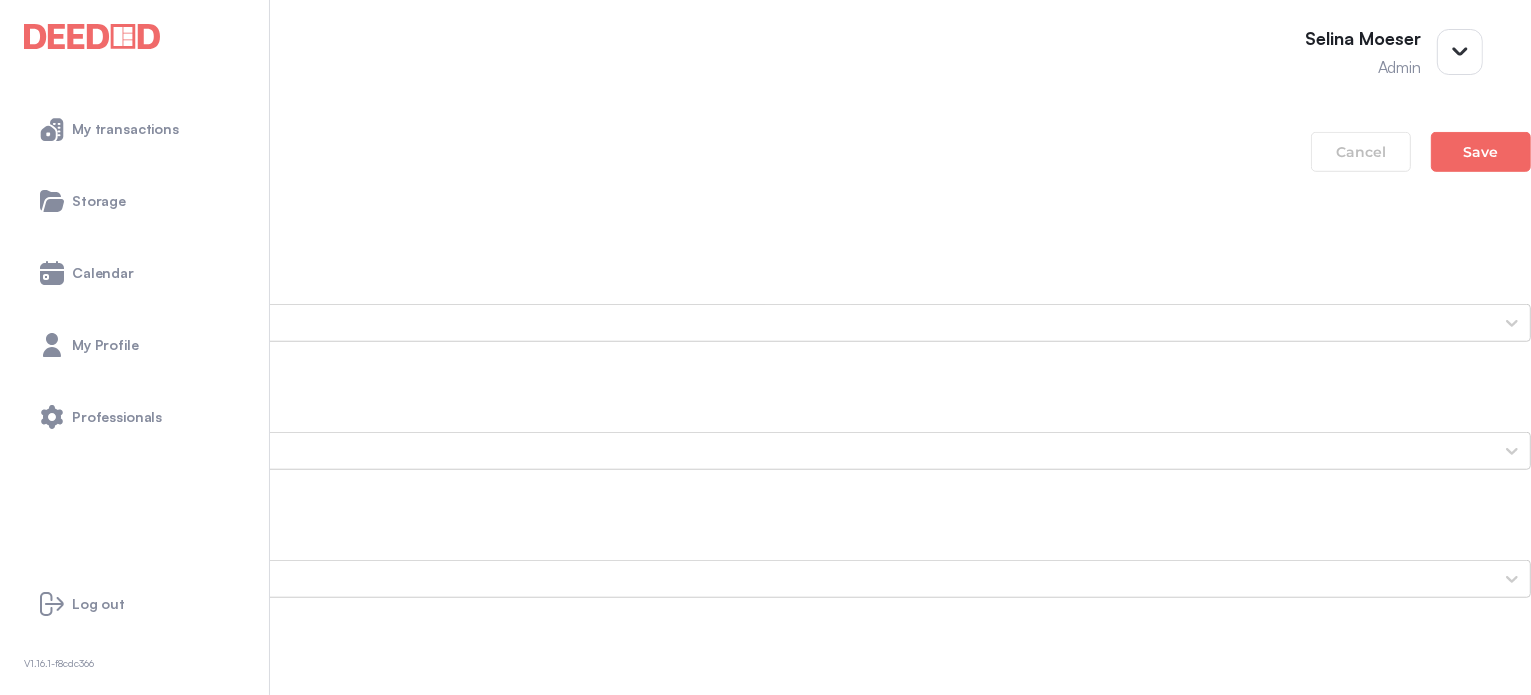 scroll, scrollTop: 1500, scrollLeft: 0, axis: vertical 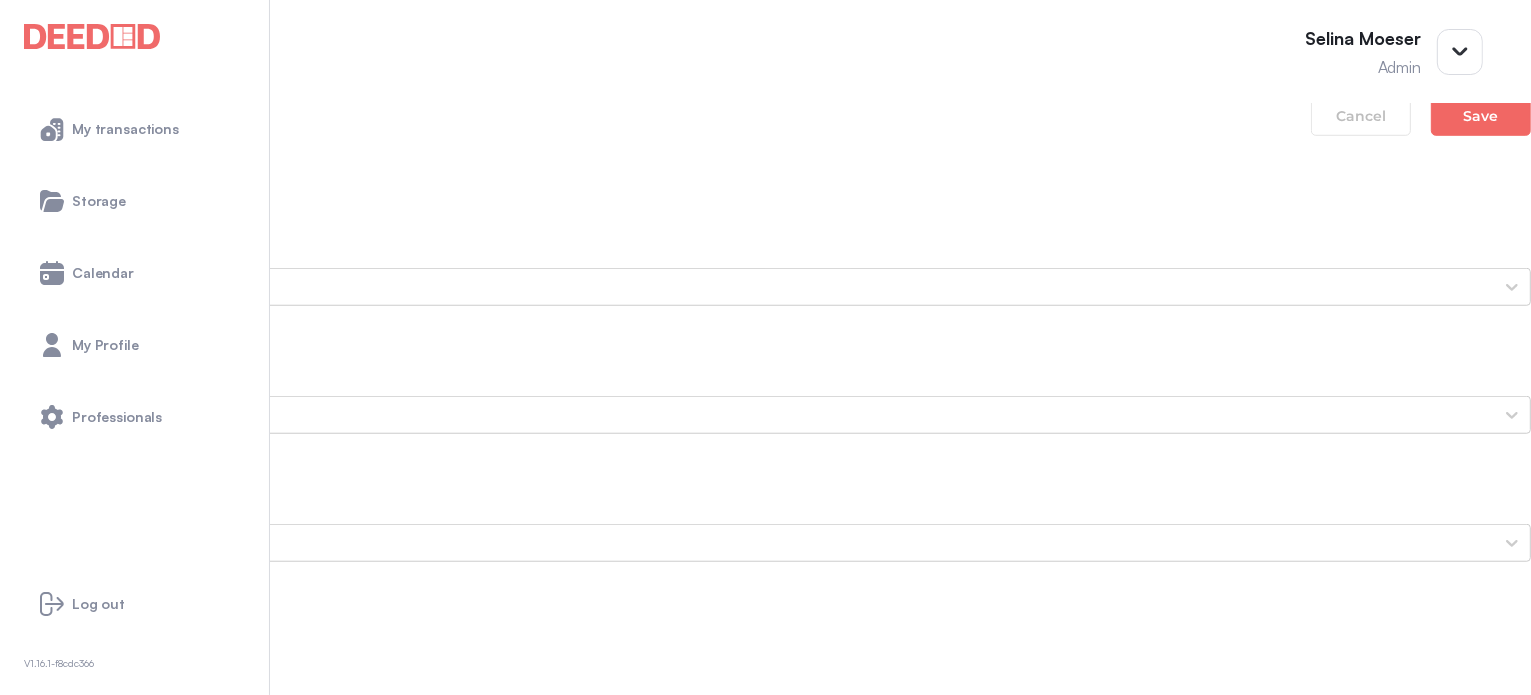 click on "[NAME]'s Secondary ID (Back Side)" at bounding box center [765, 1623] 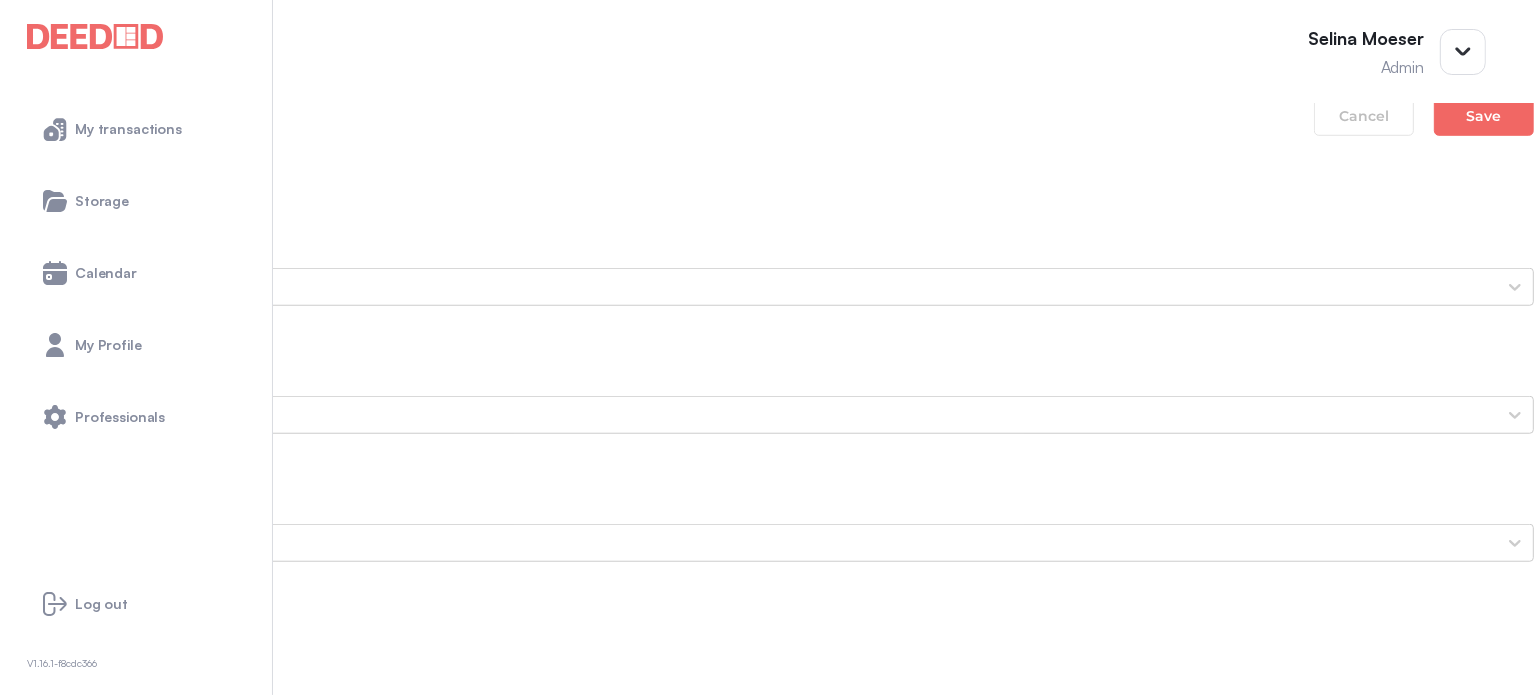 scroll, scrollTop: 0, scrollLeft: 0, axis: both 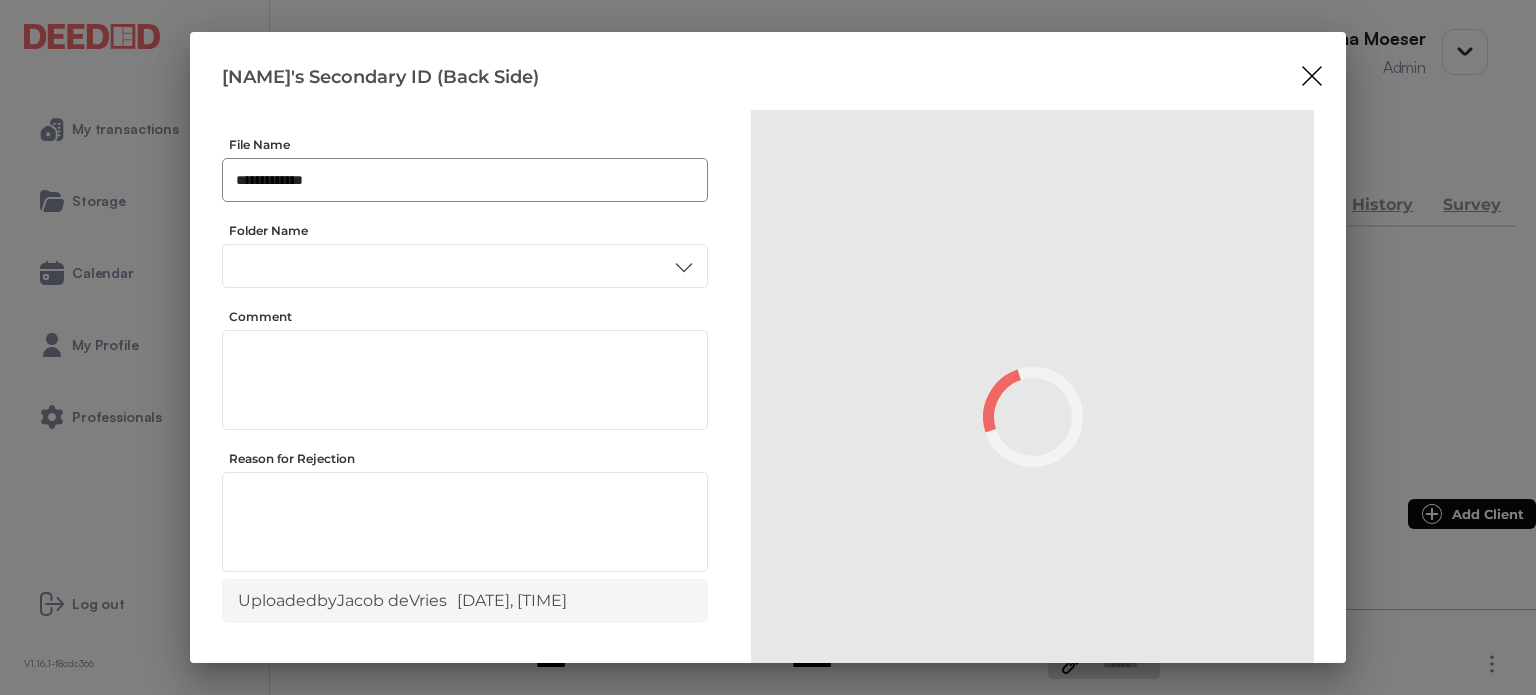 click on "**********" at bounding box center (465, 180) 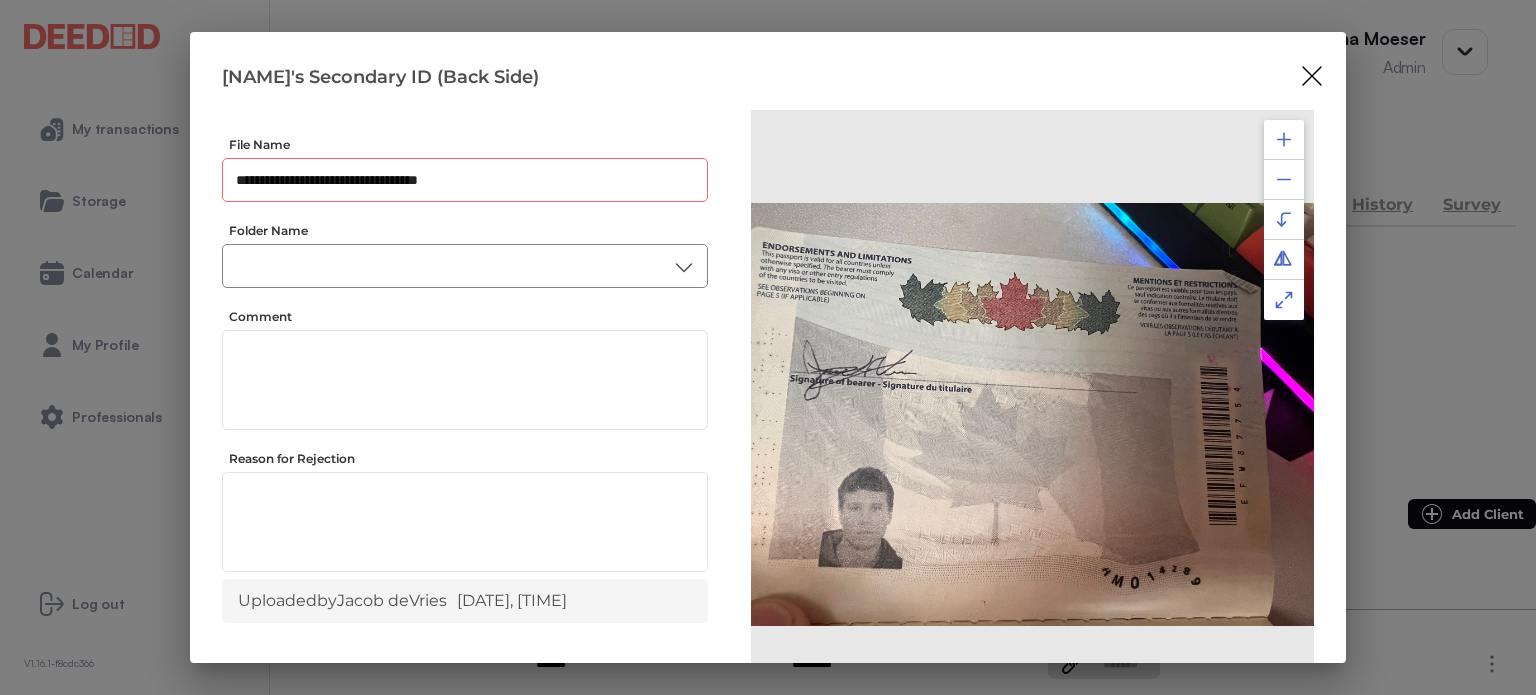 type on "**********" 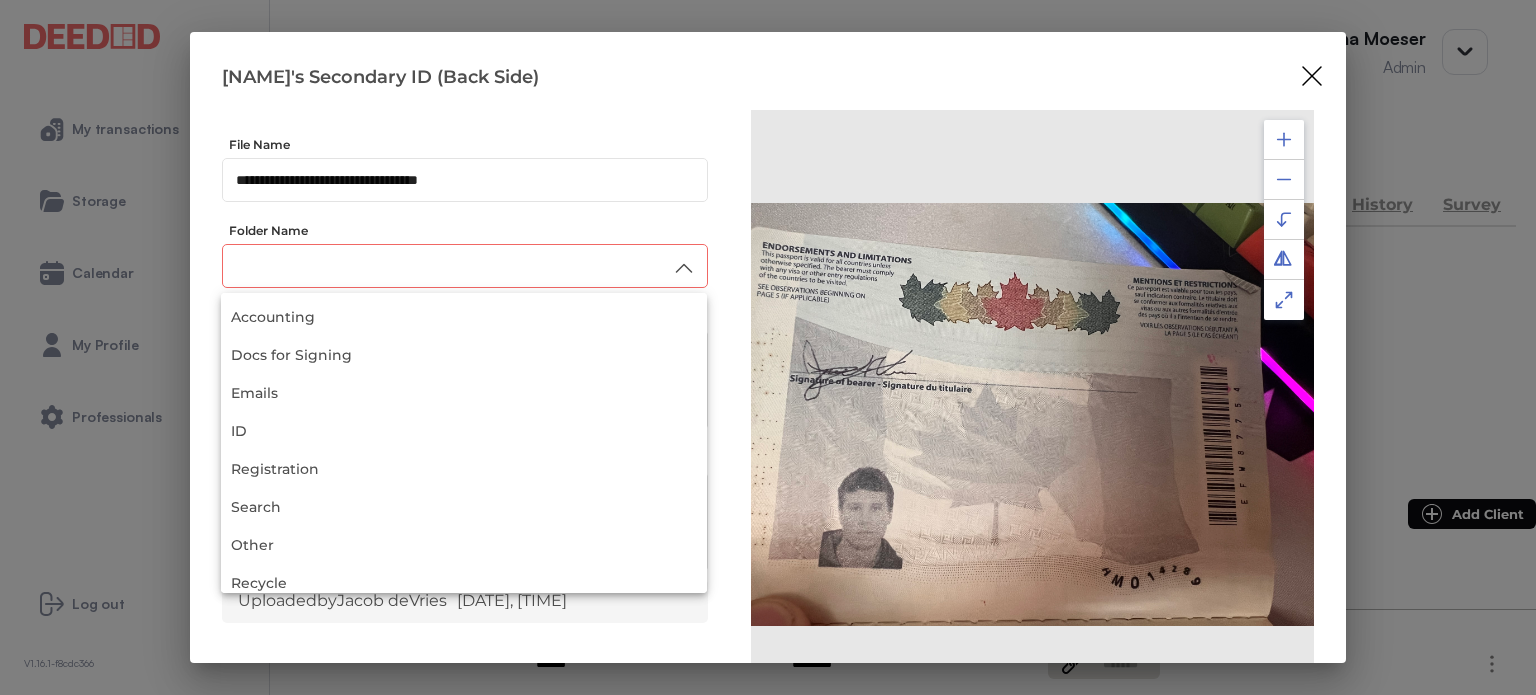 click at bounding box center [465, 266] 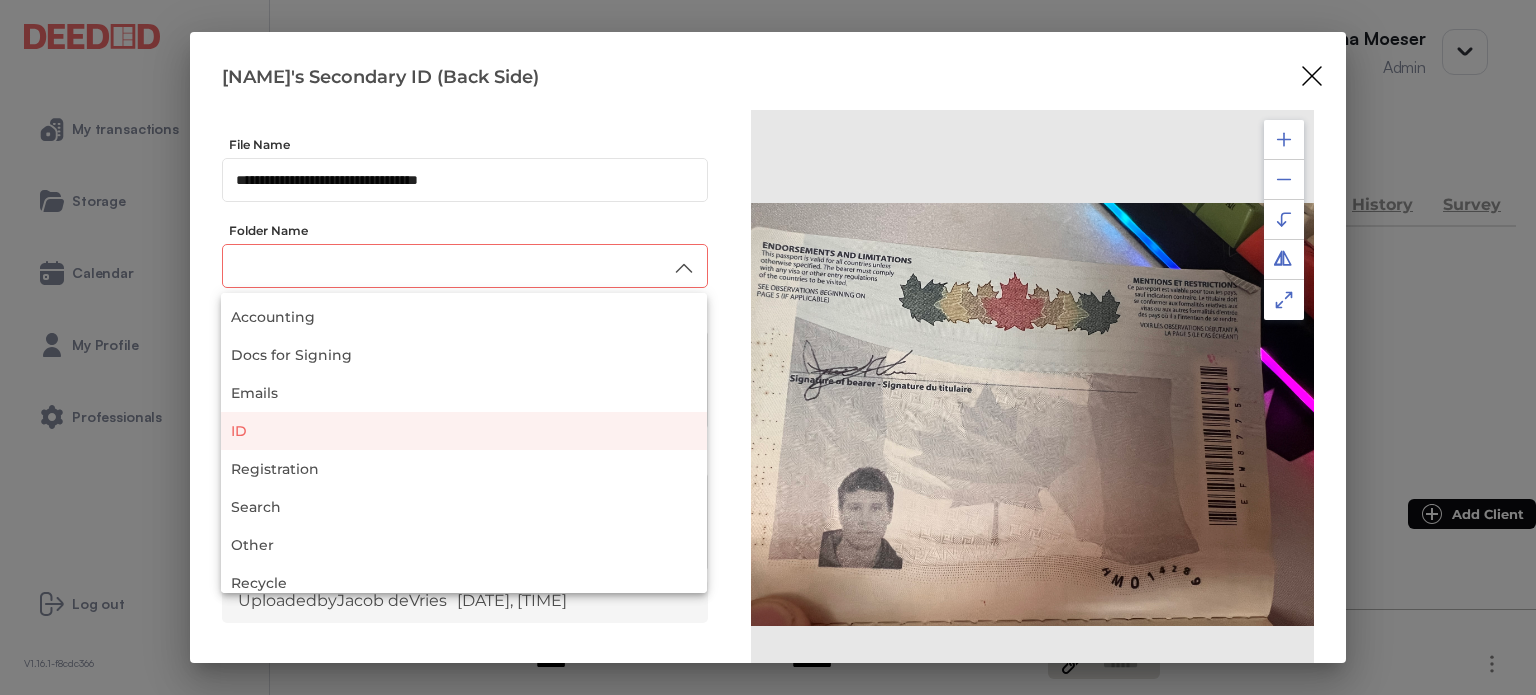 click on "ID" at bounding box center [464, 431] 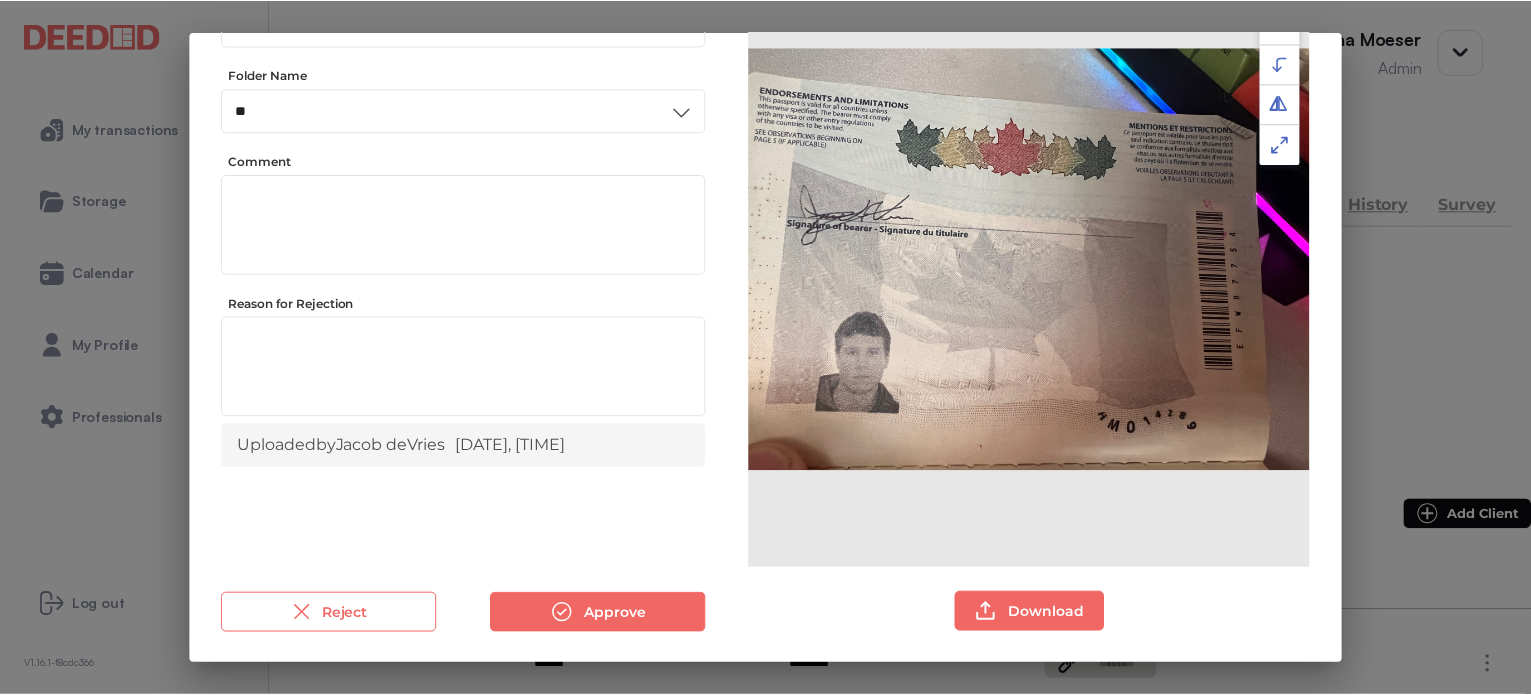 scroll, scrollTop: 156, scrollLeft: 0, axis: vertical 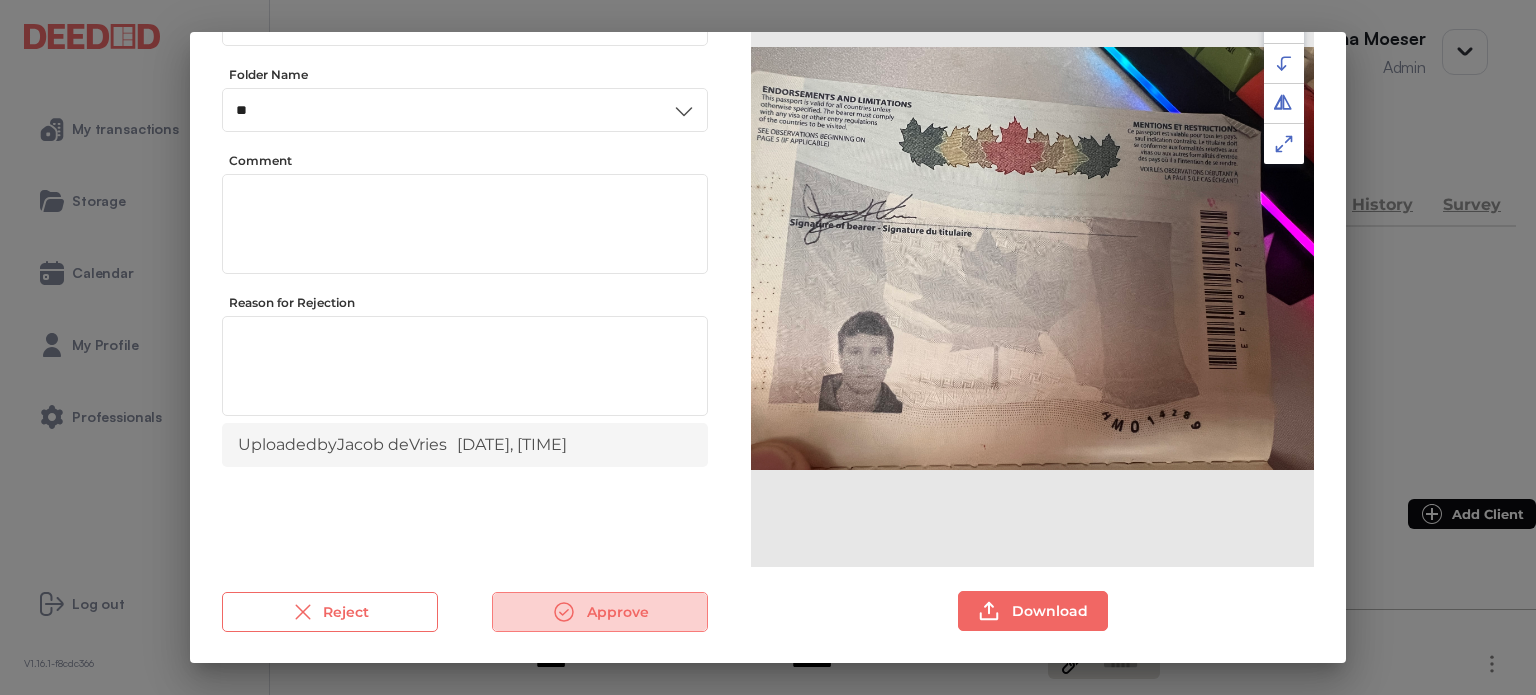 click on "Approve" at bounding box center [600, 612] 